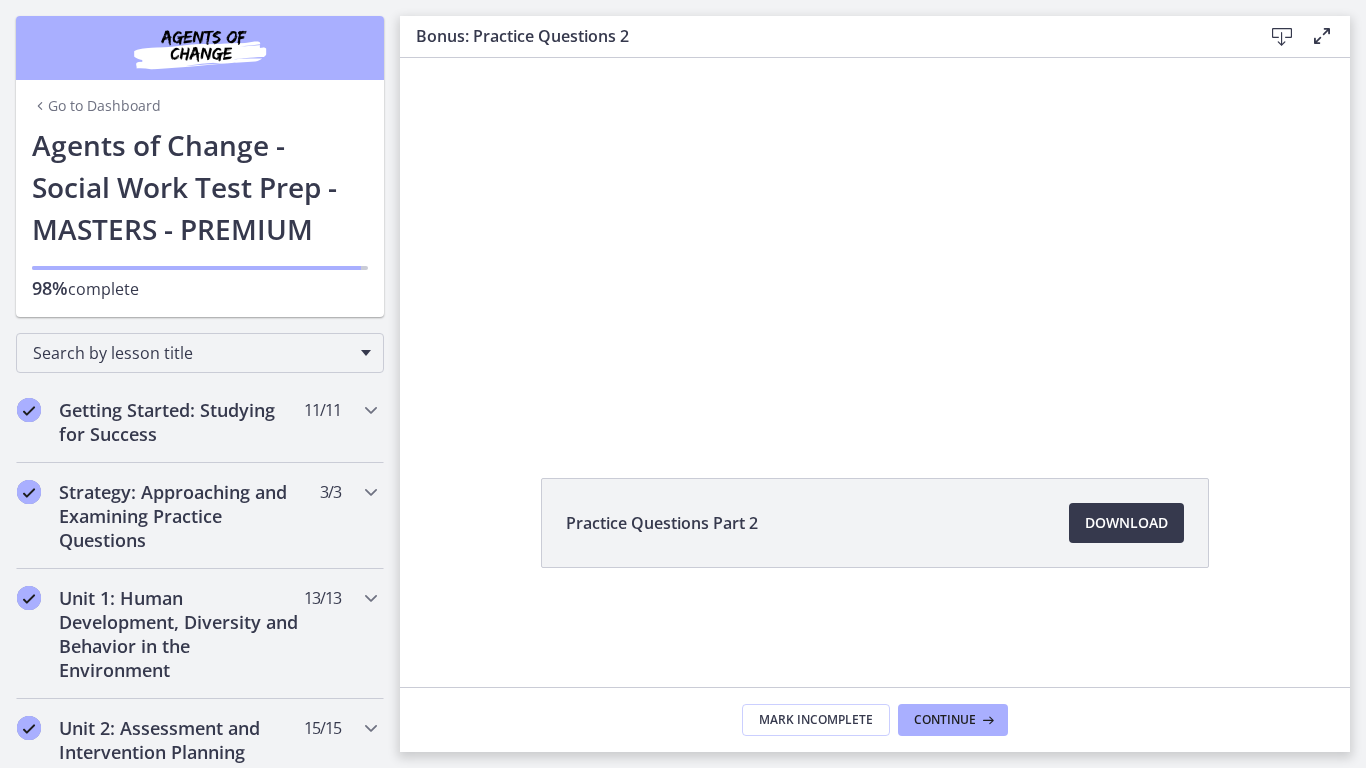 scroll, scrollTop: 0, scrollLeft: 0, axis: both 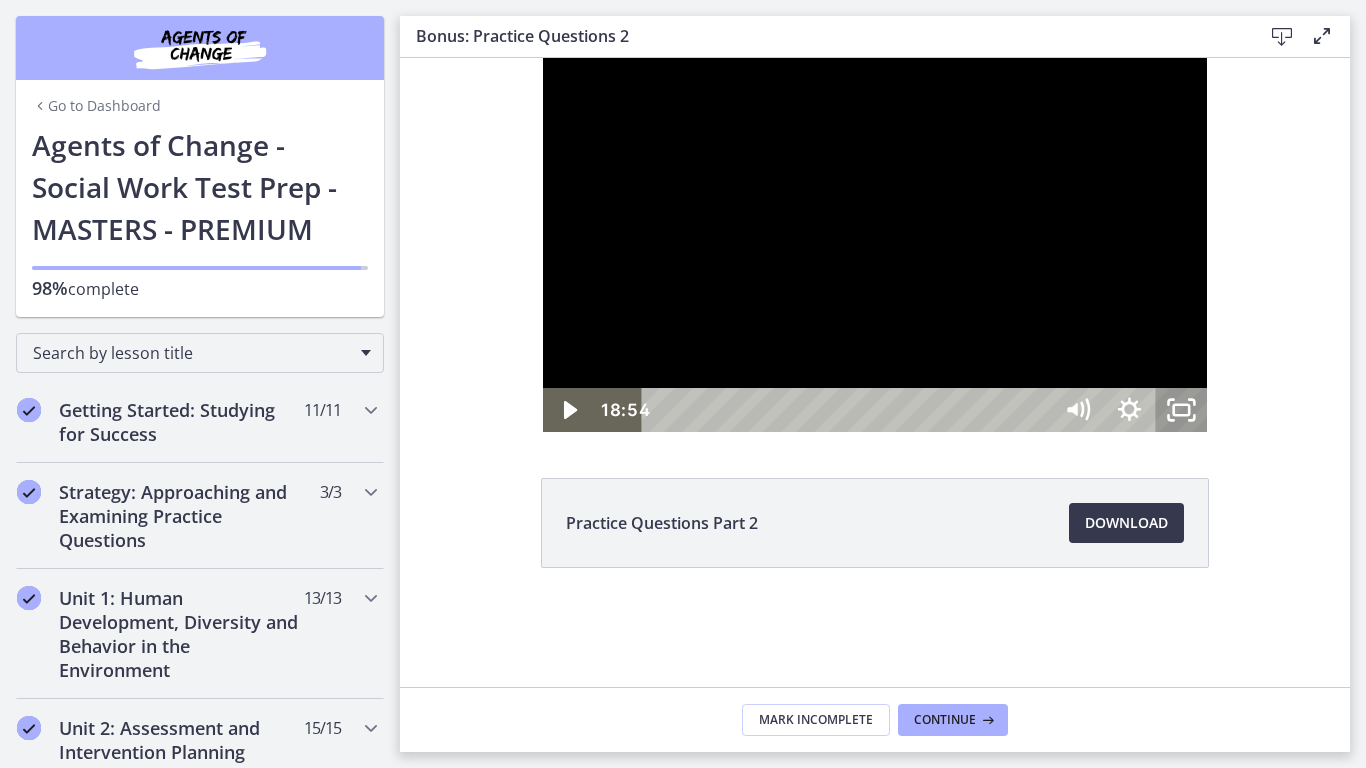 click 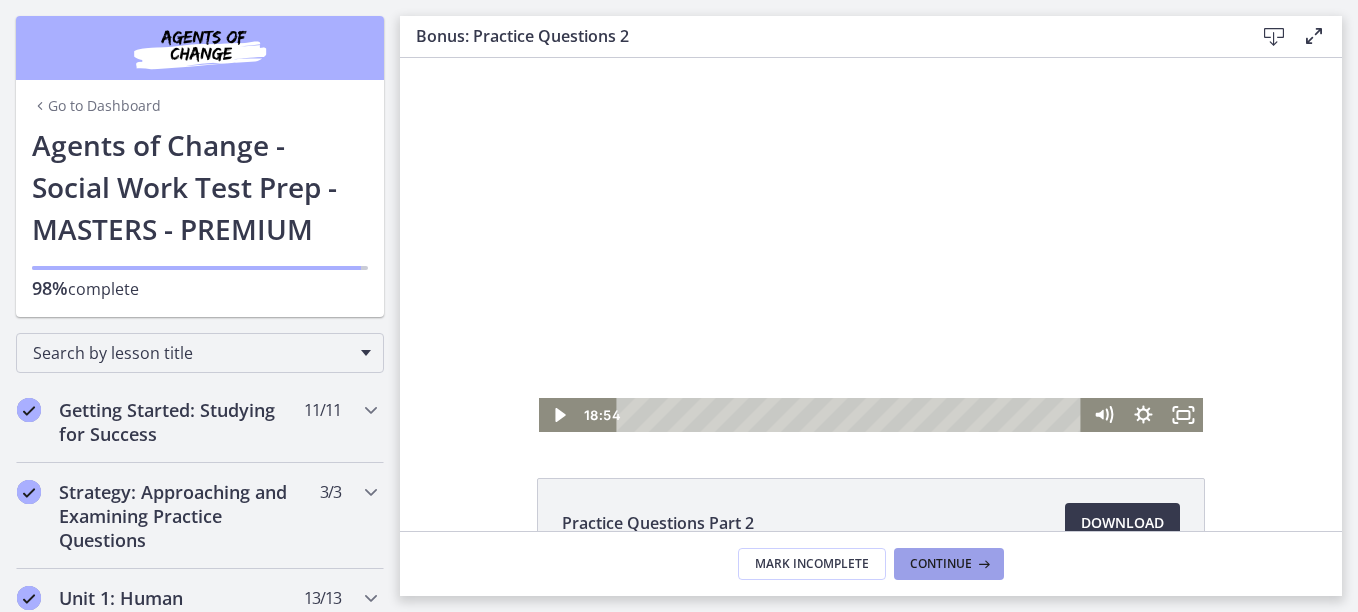 click on "Continue" at bounding box center (941, 564) 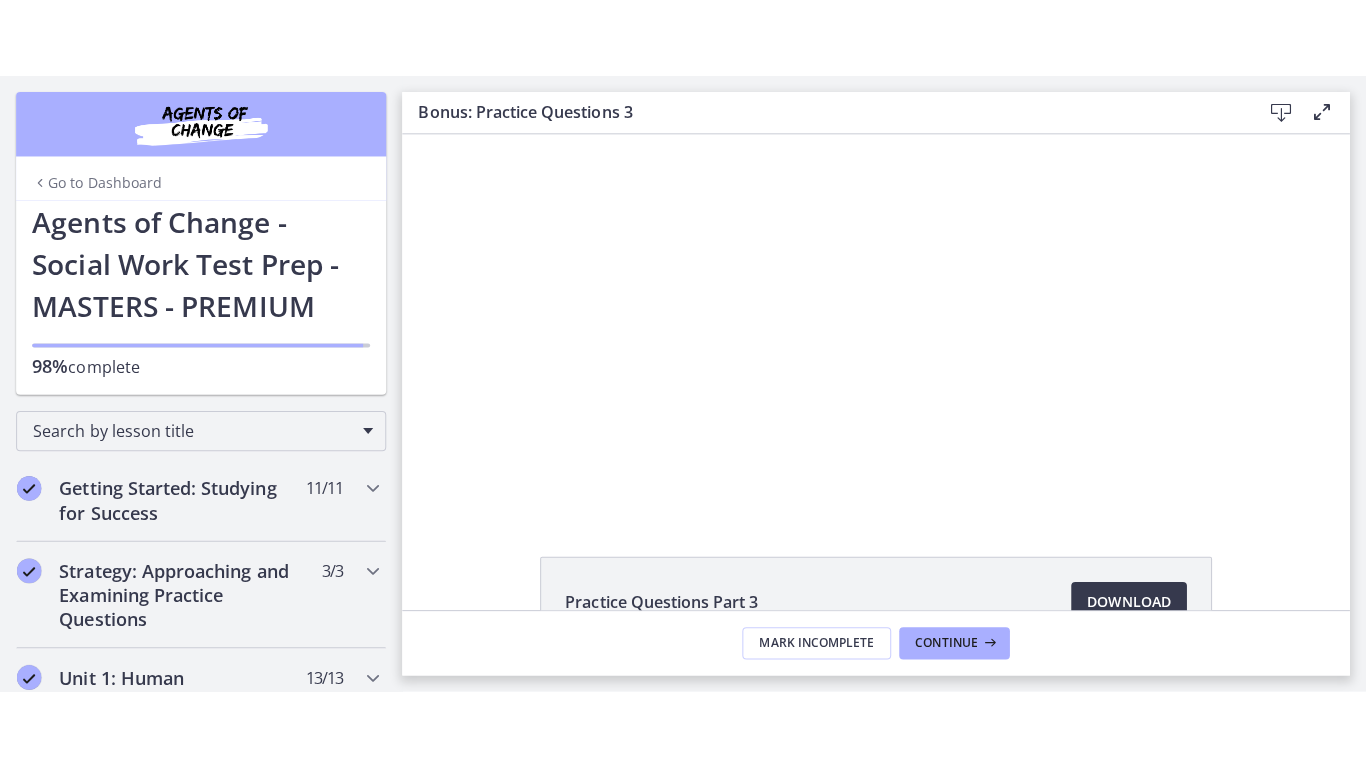 scroll, scrollTop: 0, scrollLeft: 0, axis: both 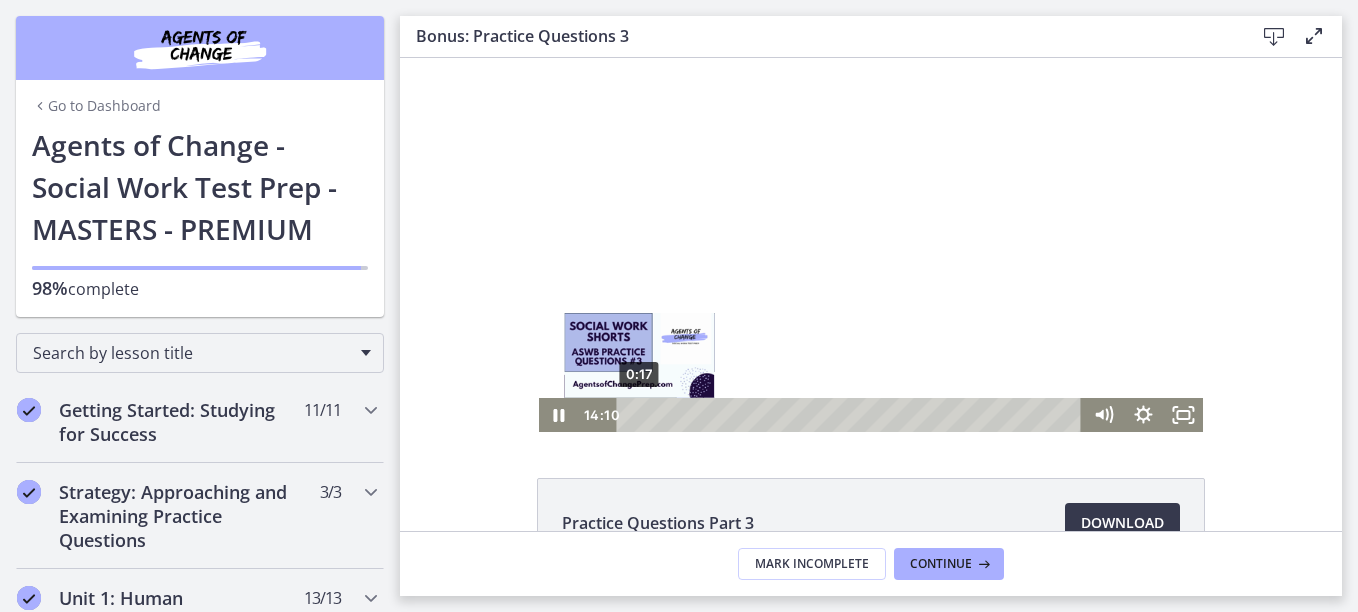 click on "0:17" at bounding box center (852, 415) 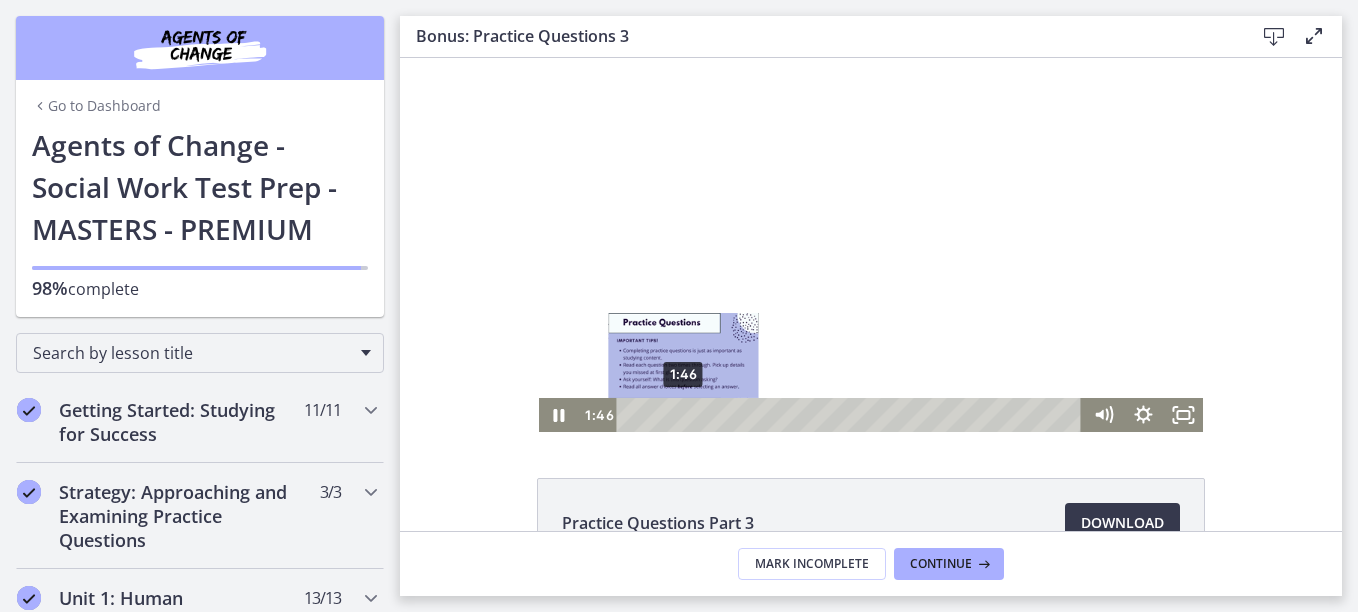 click on "1:46" at bounding box center [852, 415] 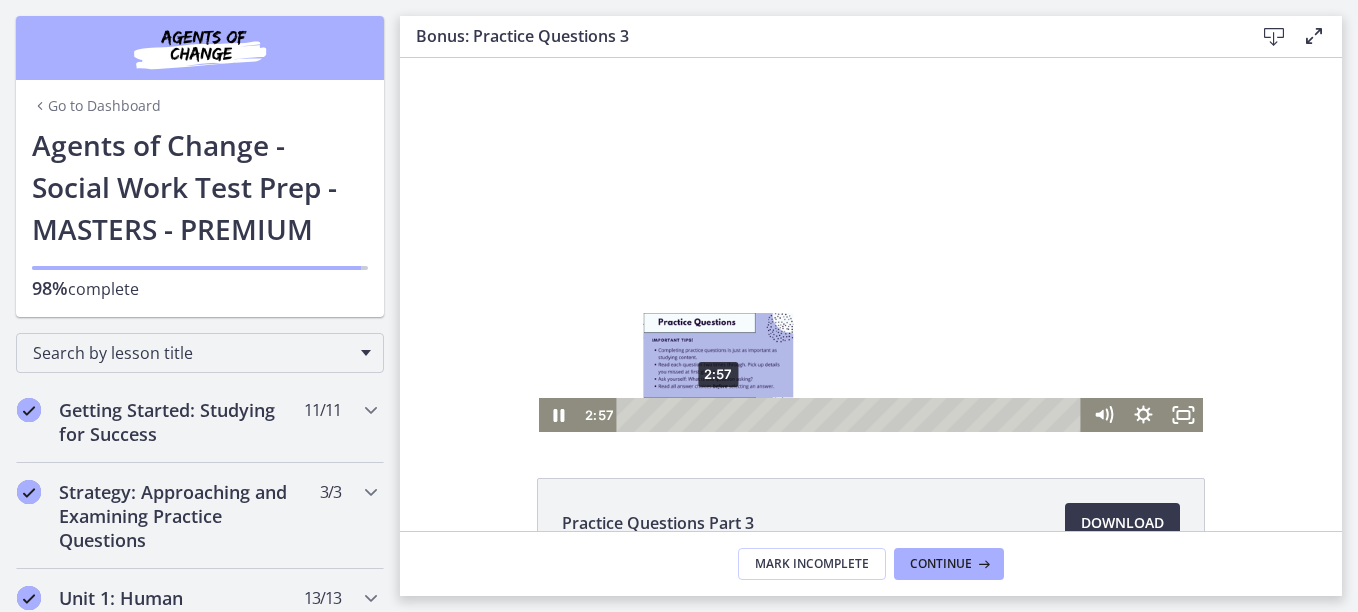 click on "2:57" at bounding box center [852, 415] 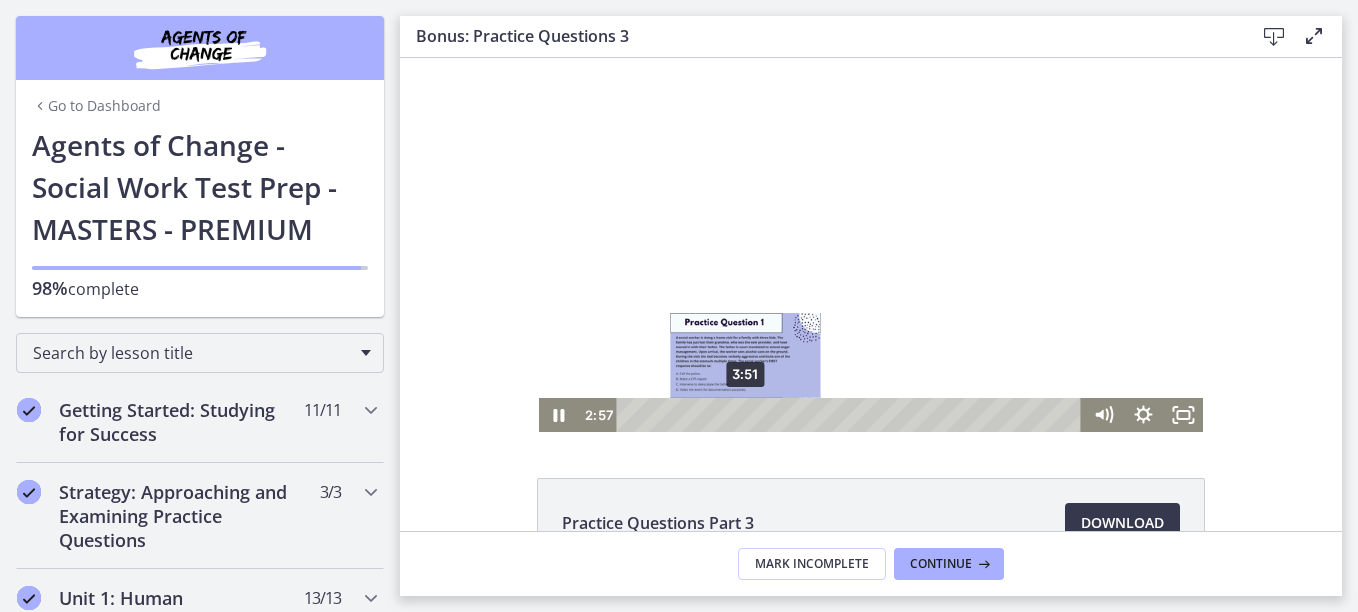 click on "3:51" at bounding box center (852, 415) 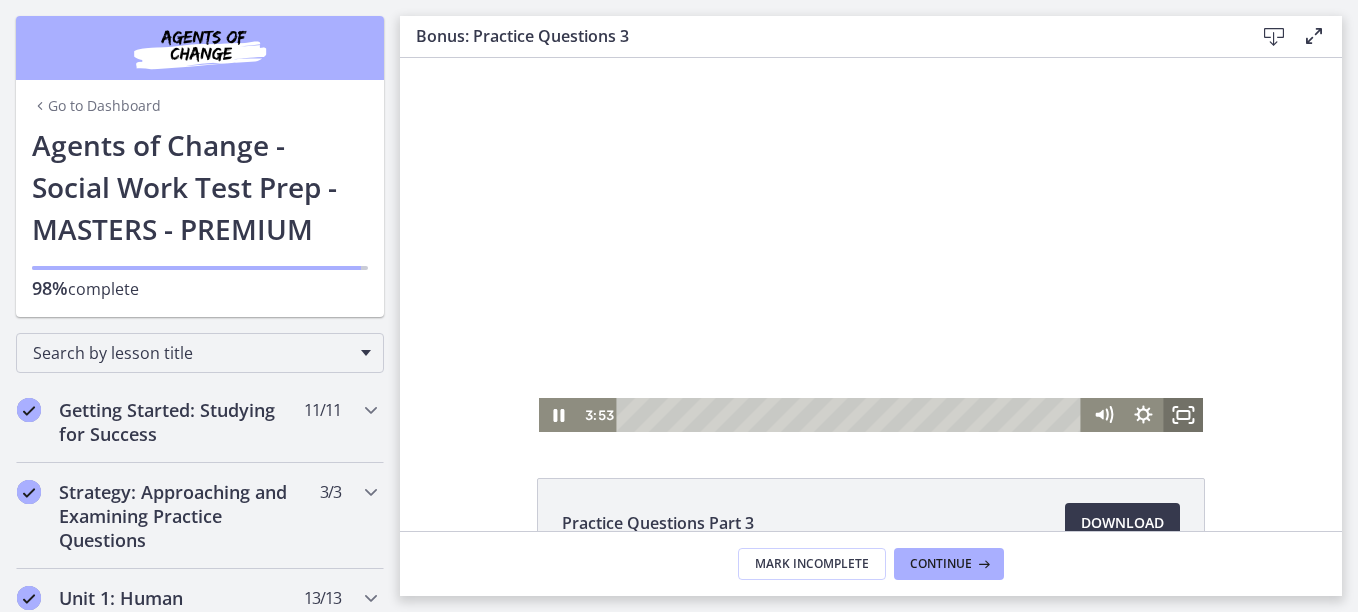 click 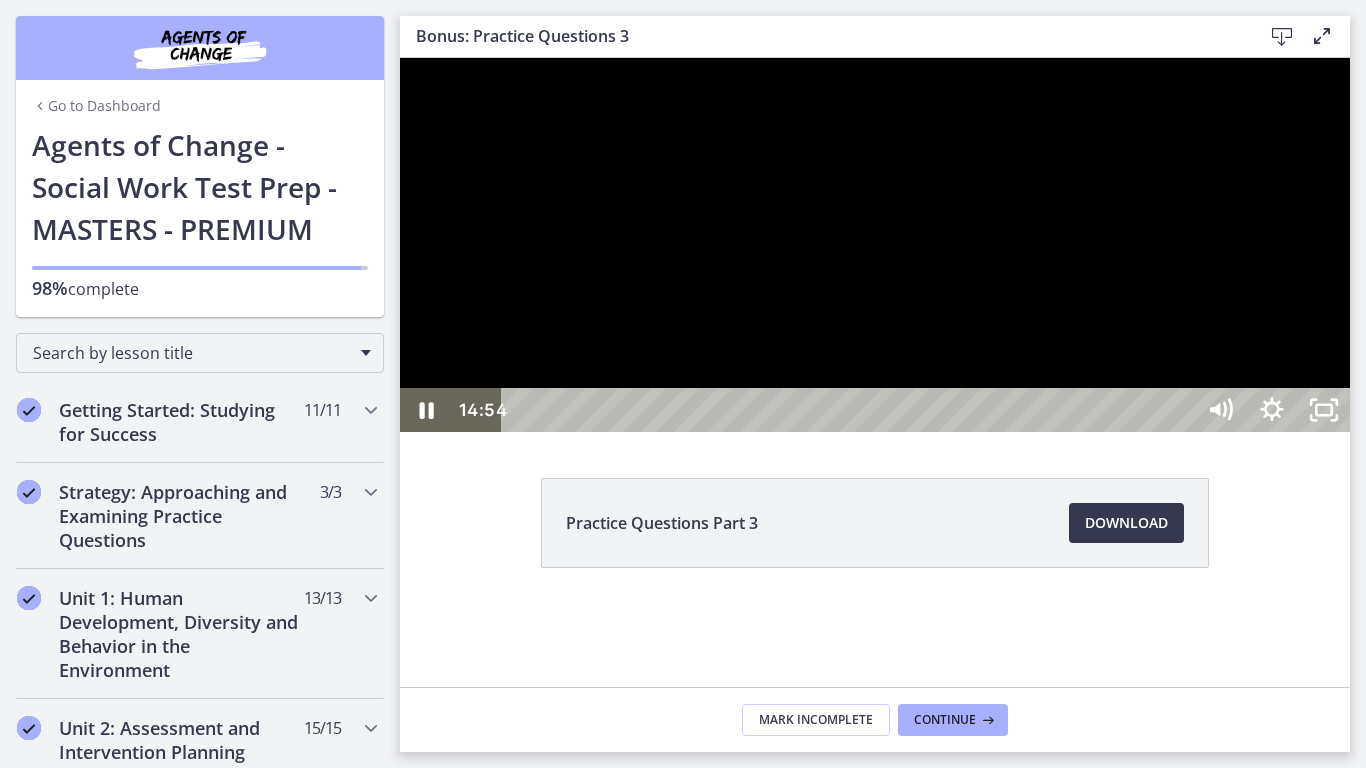 click at bounding box center [875, 245] 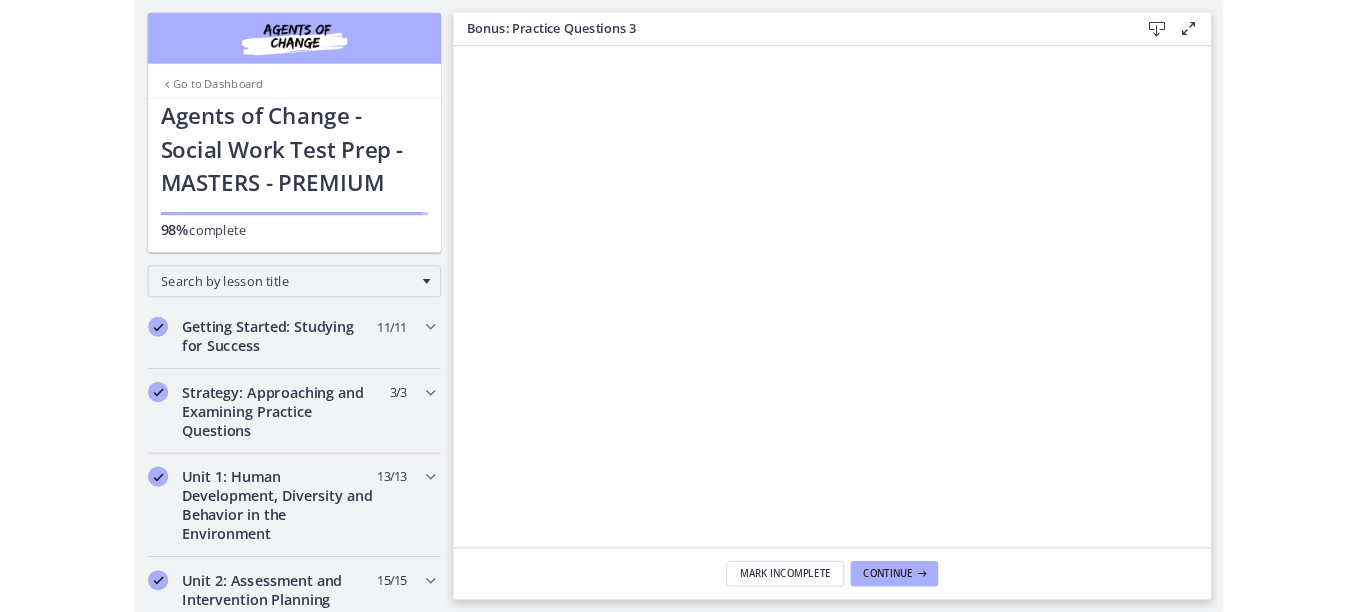 scroll, scrollTop: 0, scrollLeft: 0, axis: both 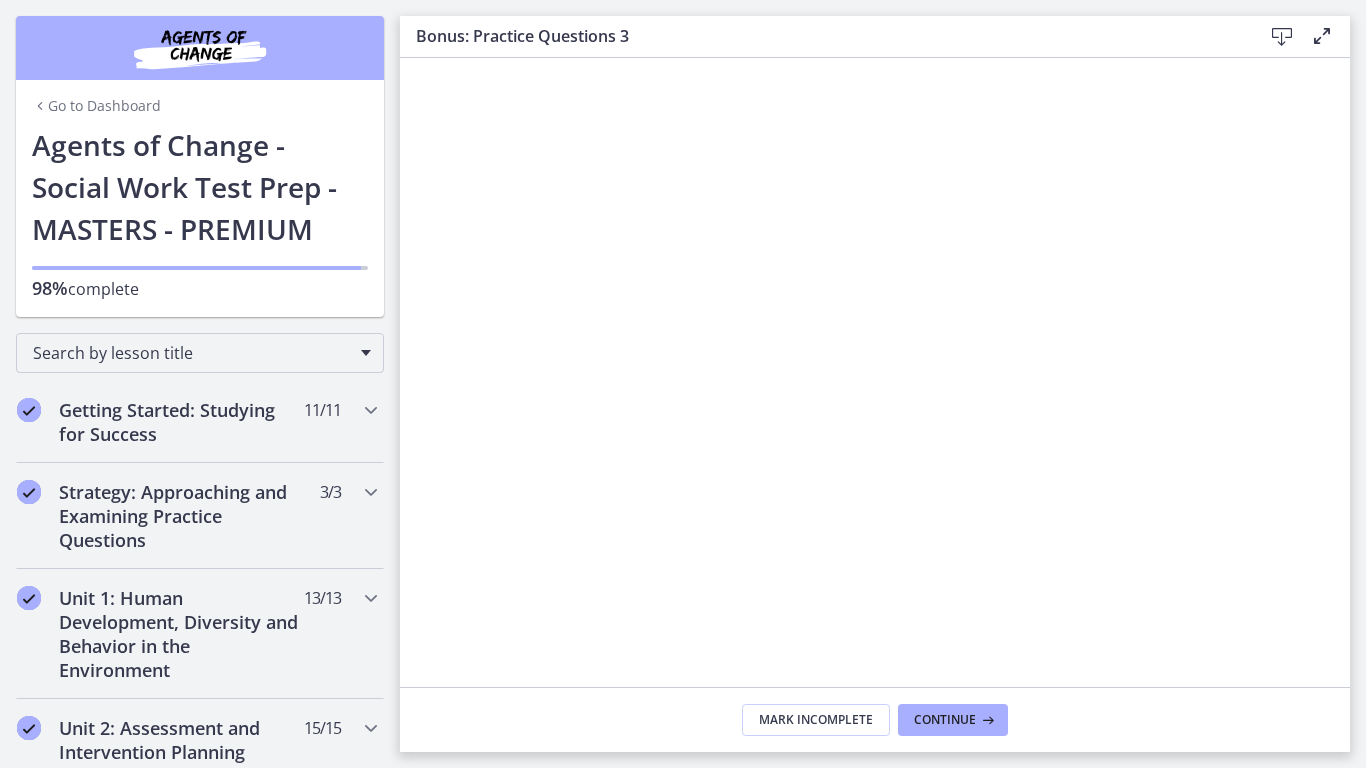 click at bounding box center (851, 804) 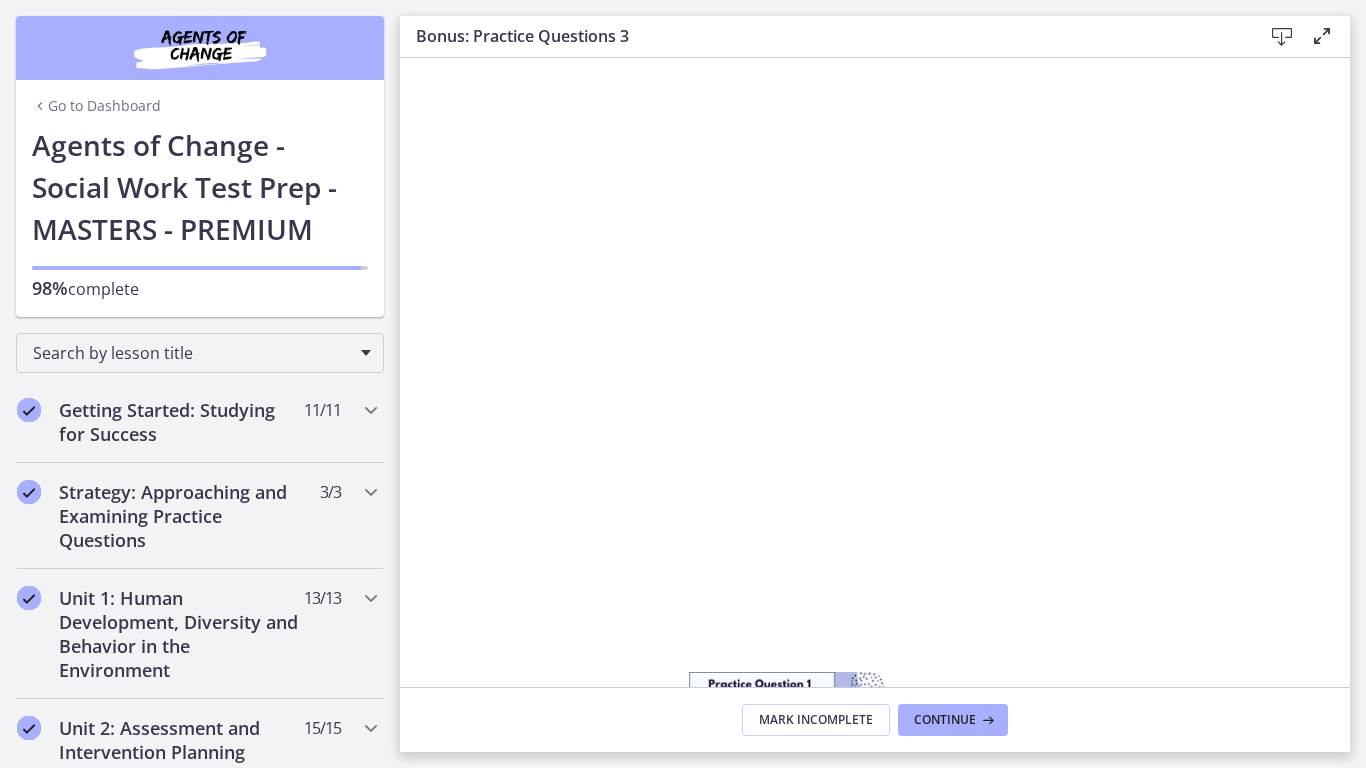click on "3:41" at bounding box center (851, 804) 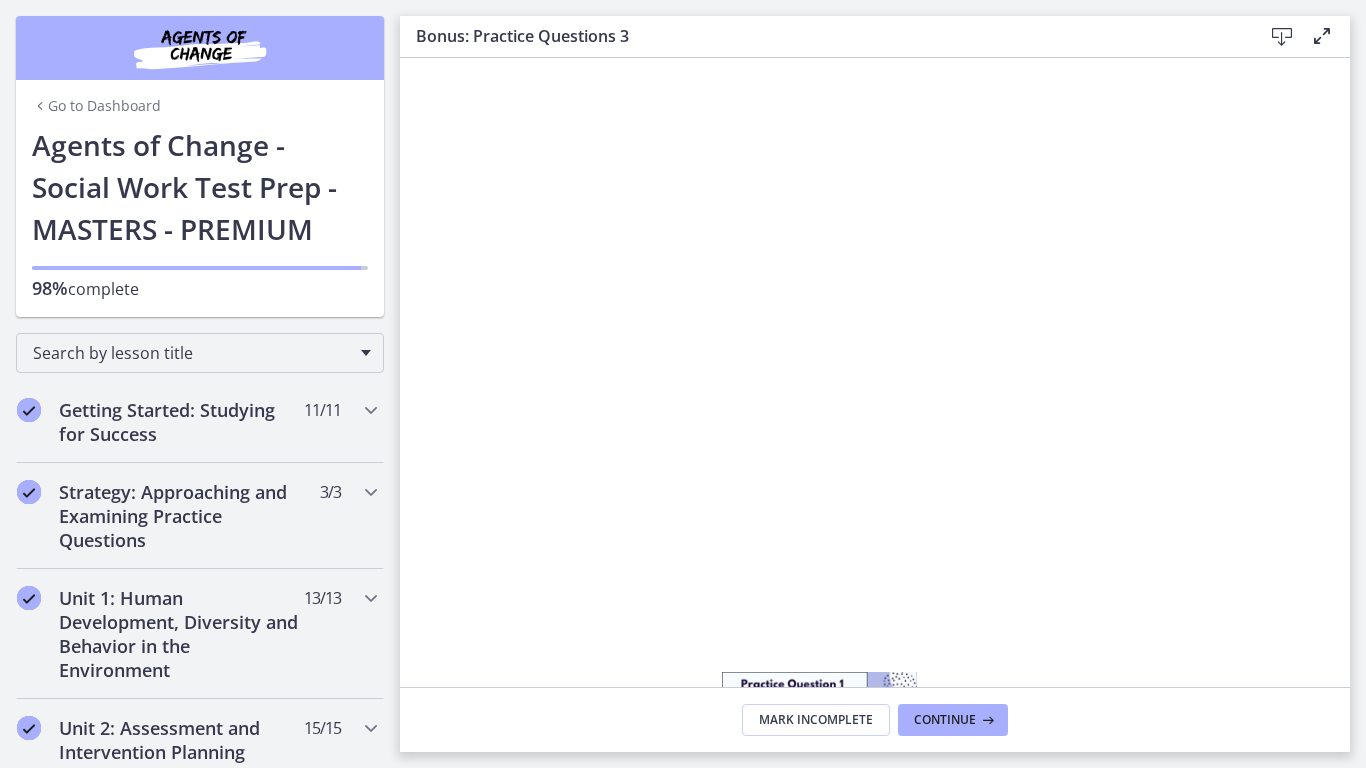 click on "4:09" at bounding box center [851, 804] 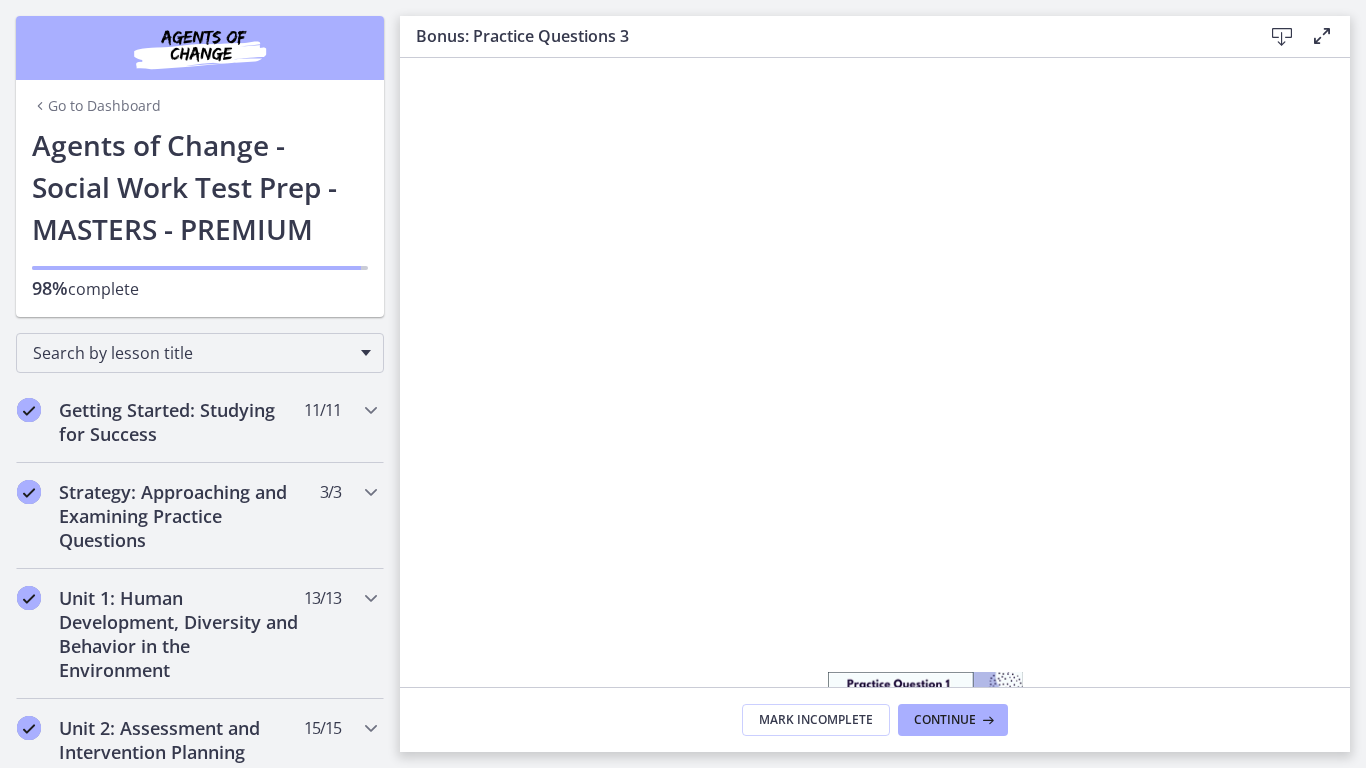 click on "5:37" at bounding box center [851, 804] 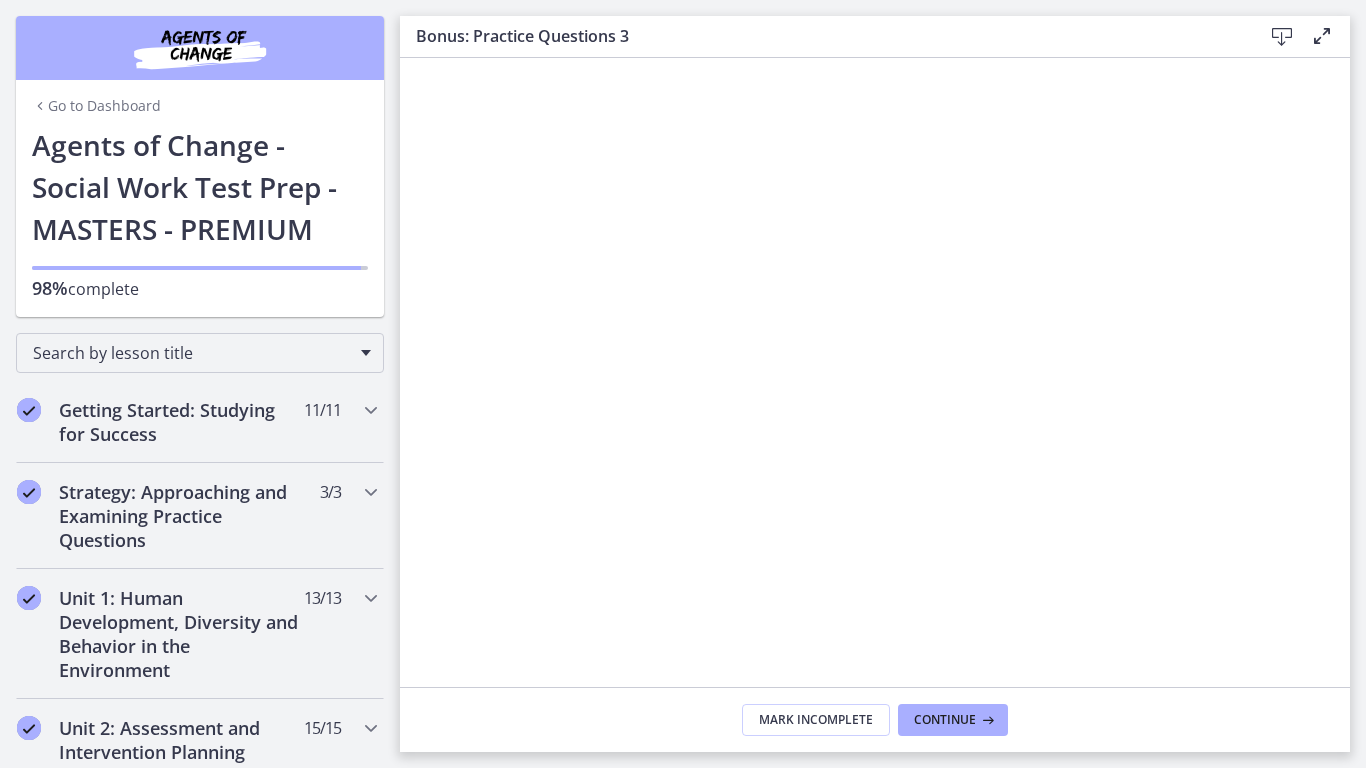 click 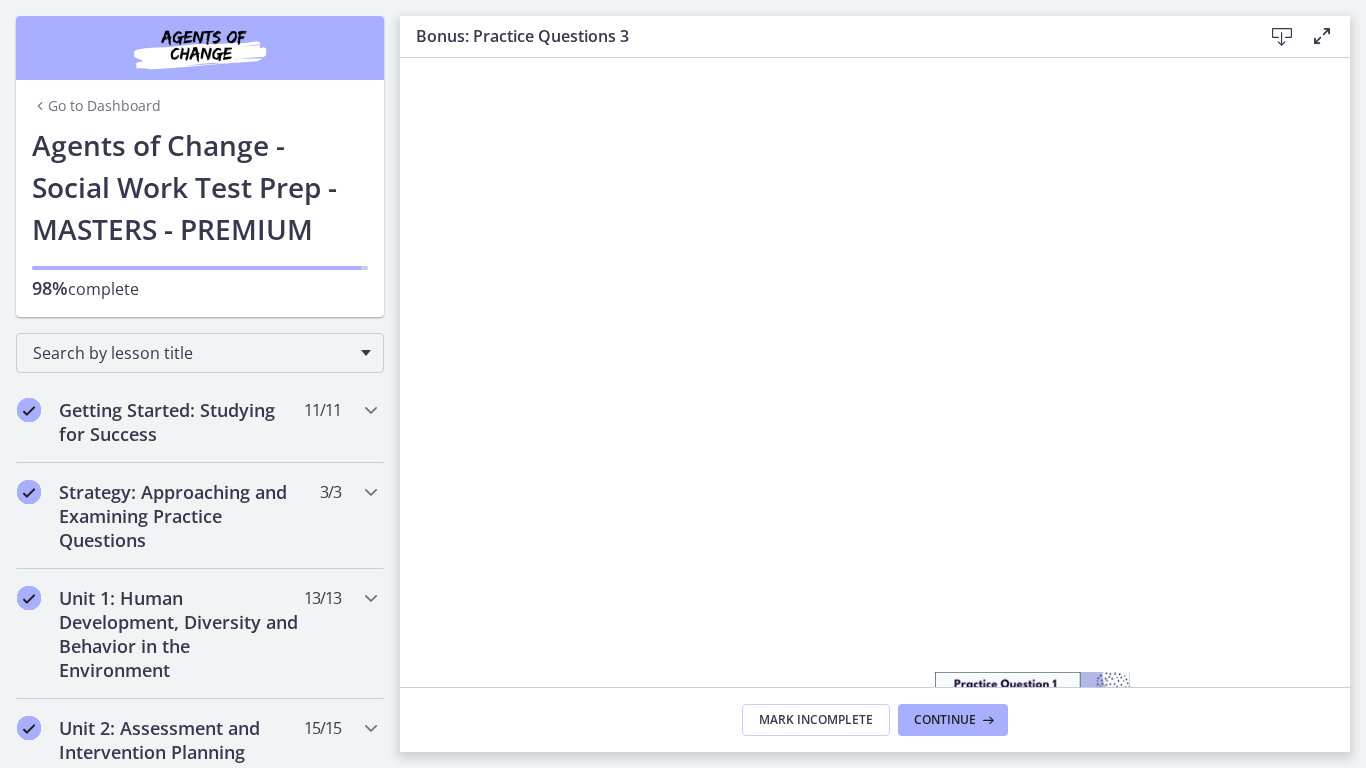 click on "7:07" at bounding box center [851, 804] 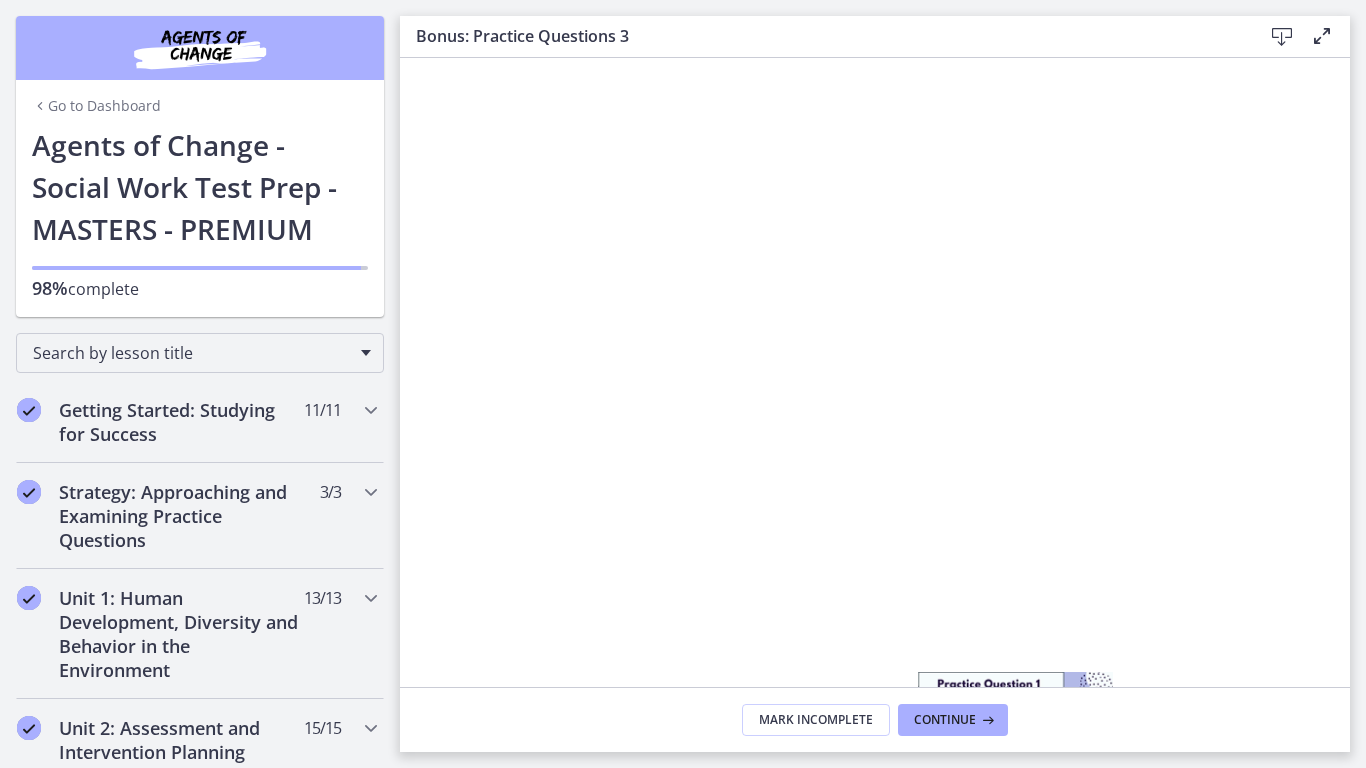 click on "6:53" at bounding box center [851, 804] 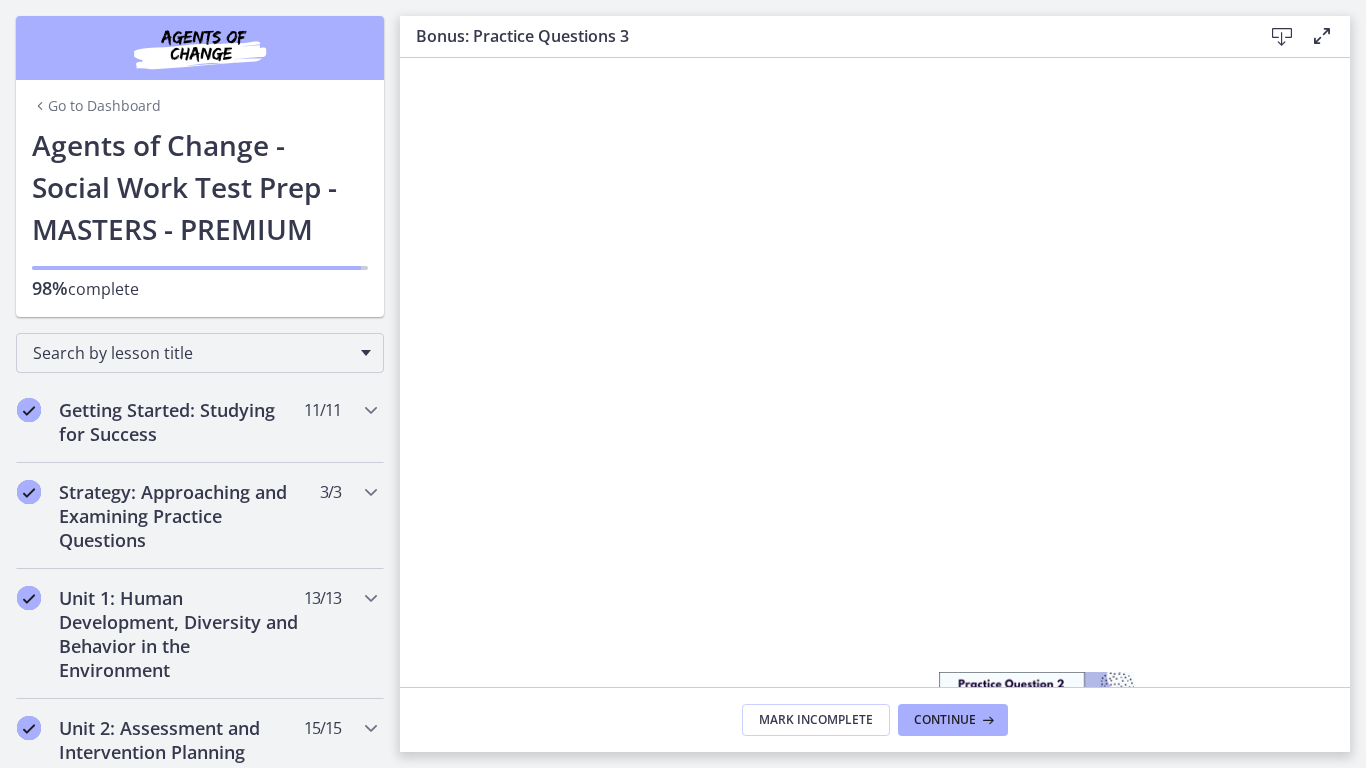 click on "7:10" at bounding box center (851, 804) 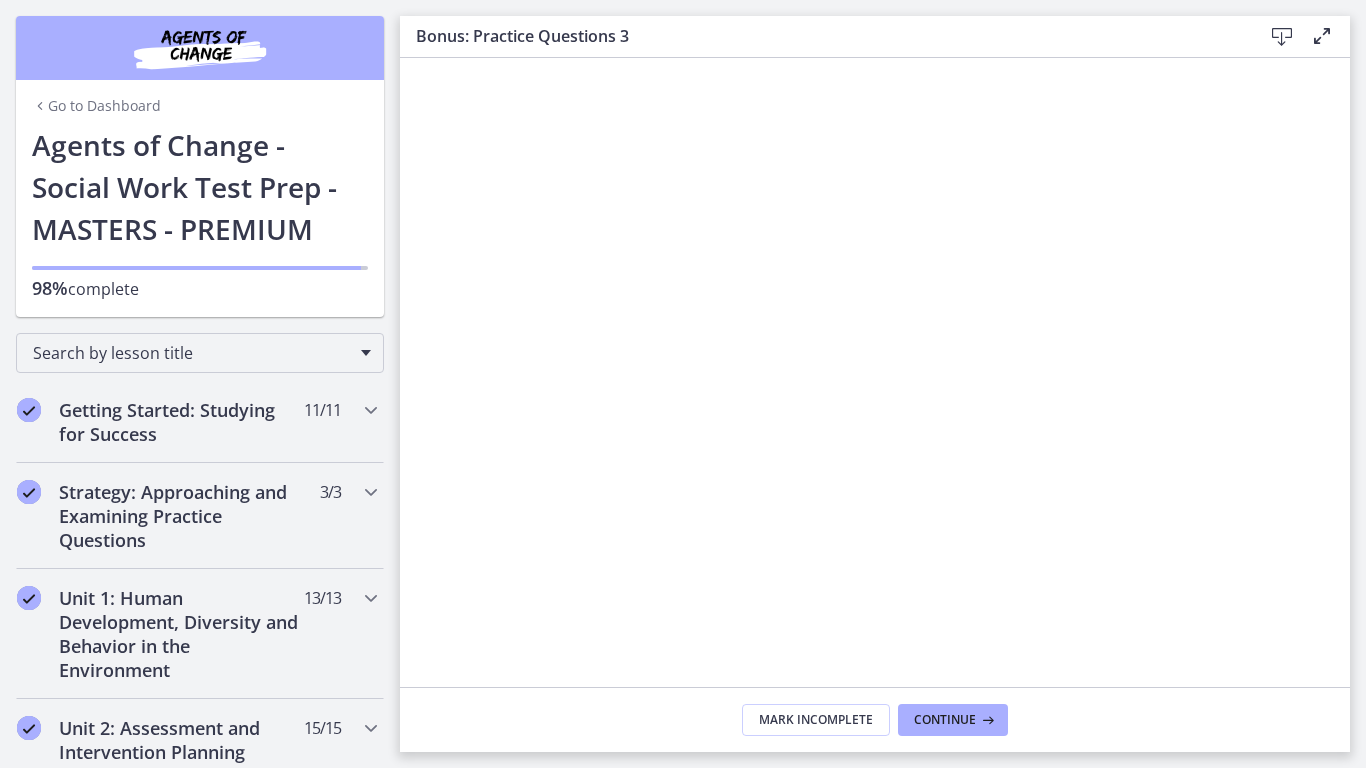 click at bounding box center (875, 442) 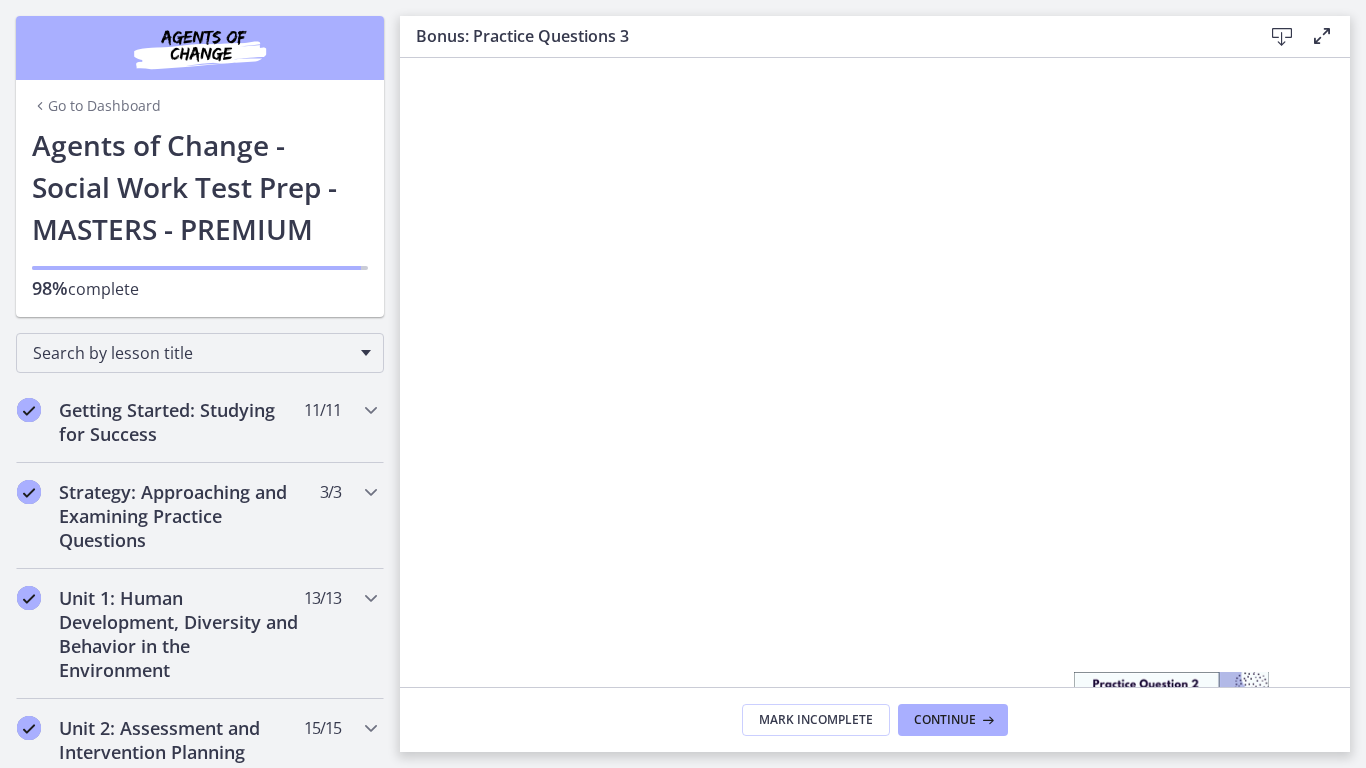 click on "9:02" at bounding box center [851, 804] 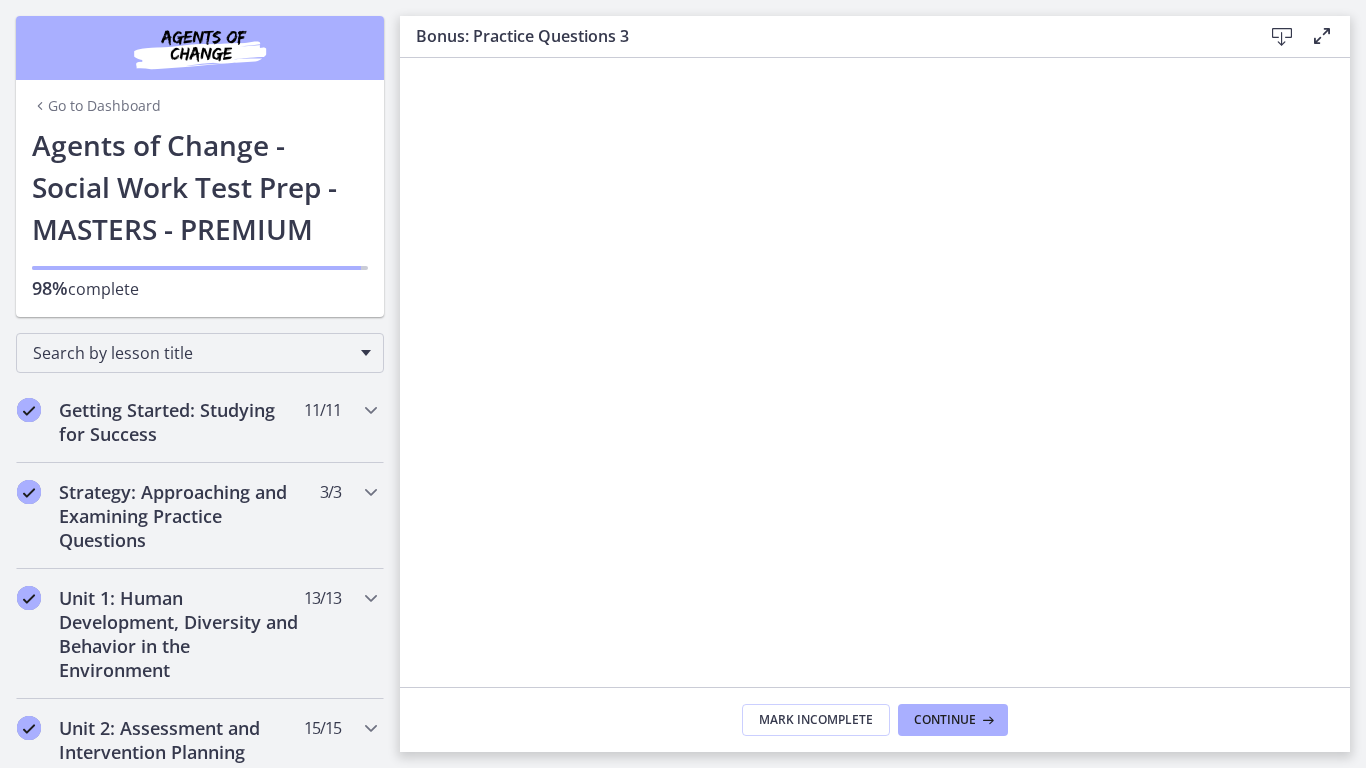 click 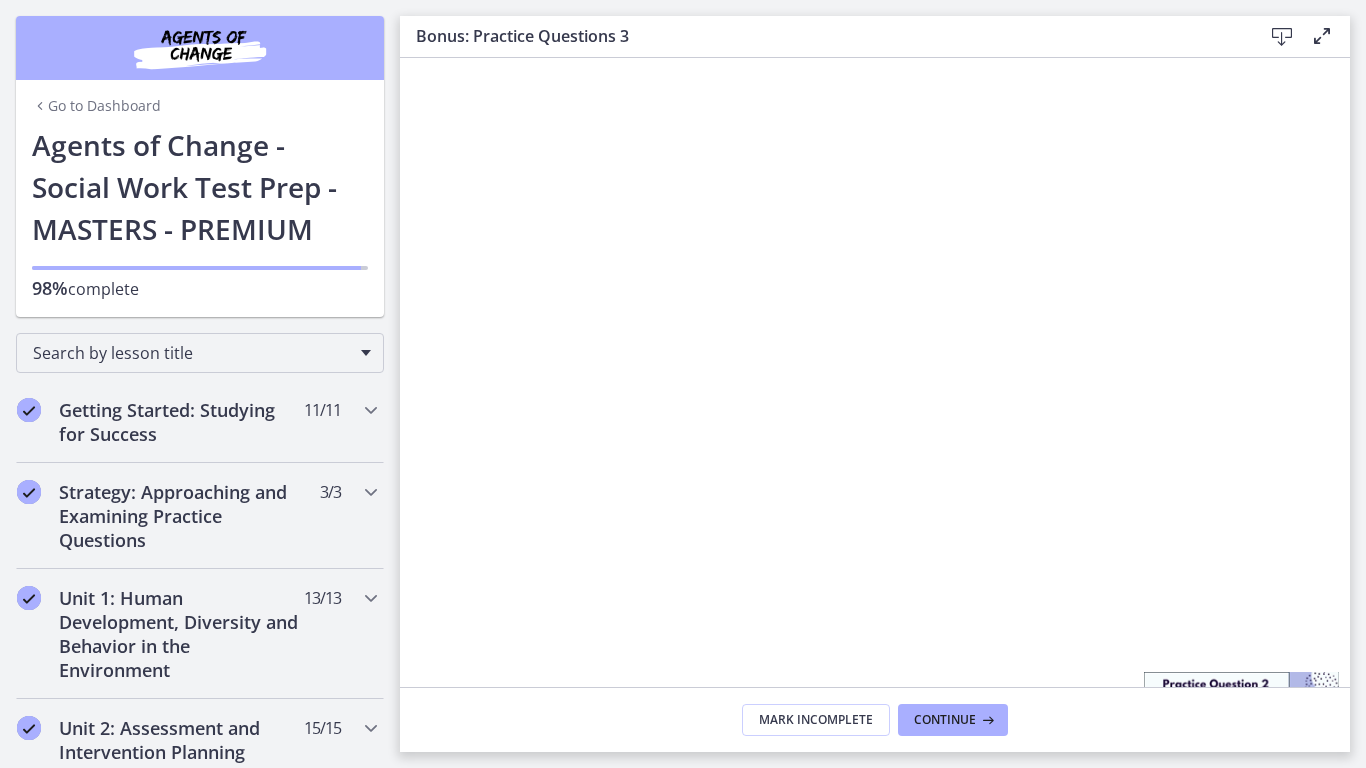 click on "10:01" at bounding box center [851, 804] 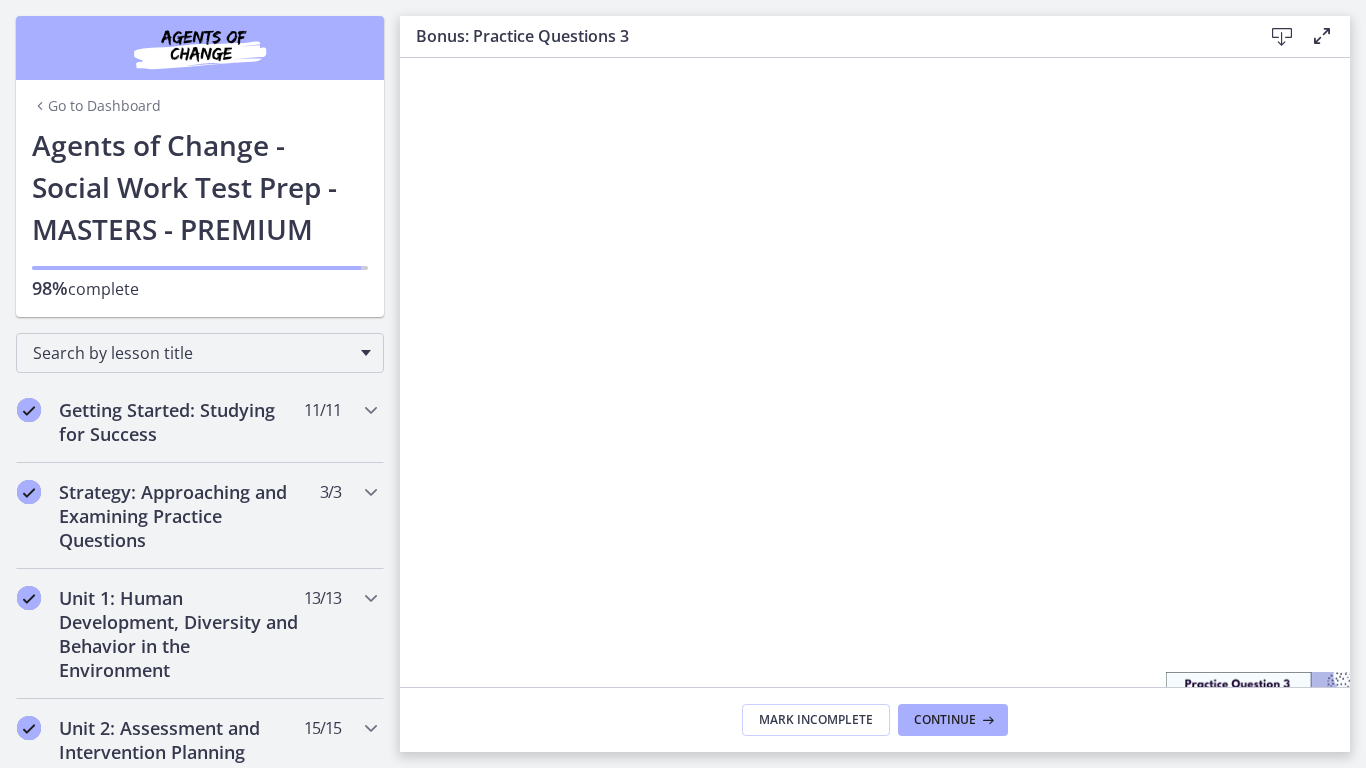 click on "10:19" at bounding box center [851, 804] 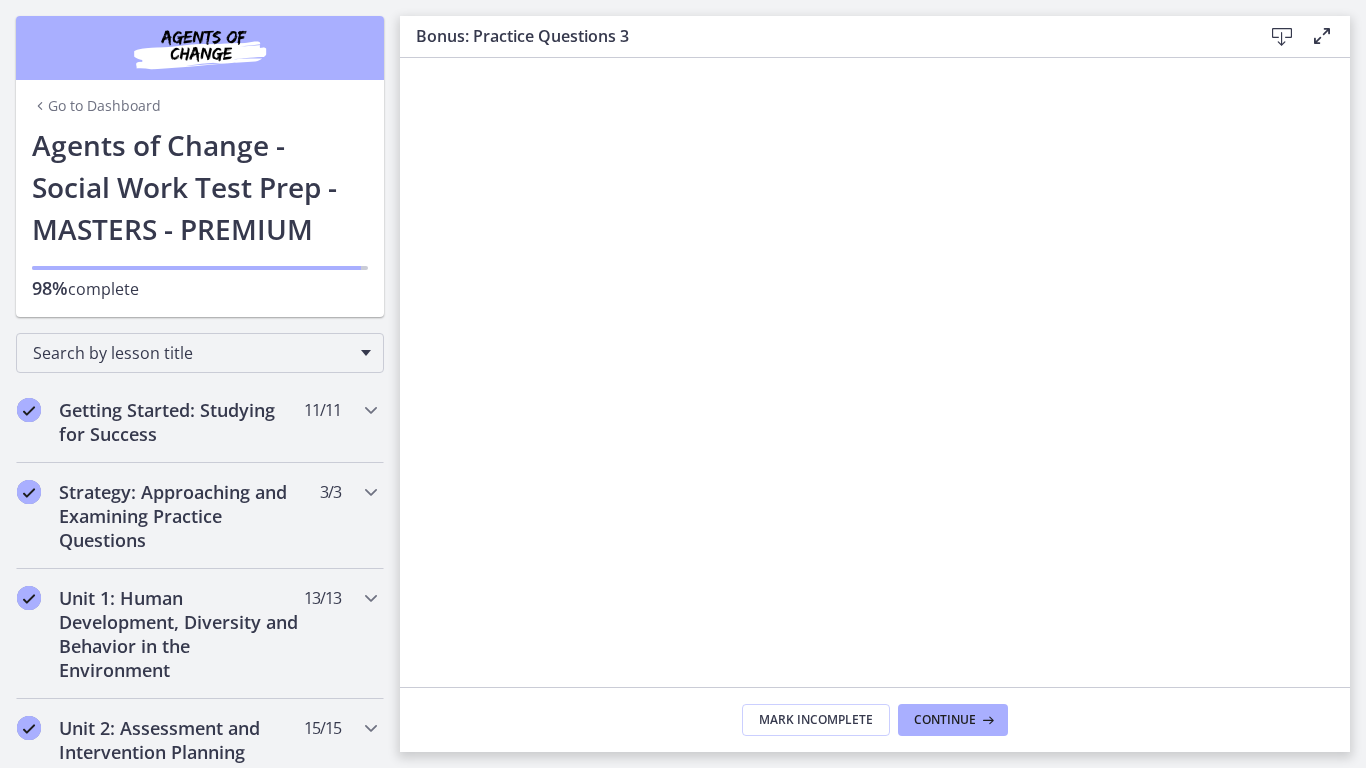 click at bounding box center (875, 442) 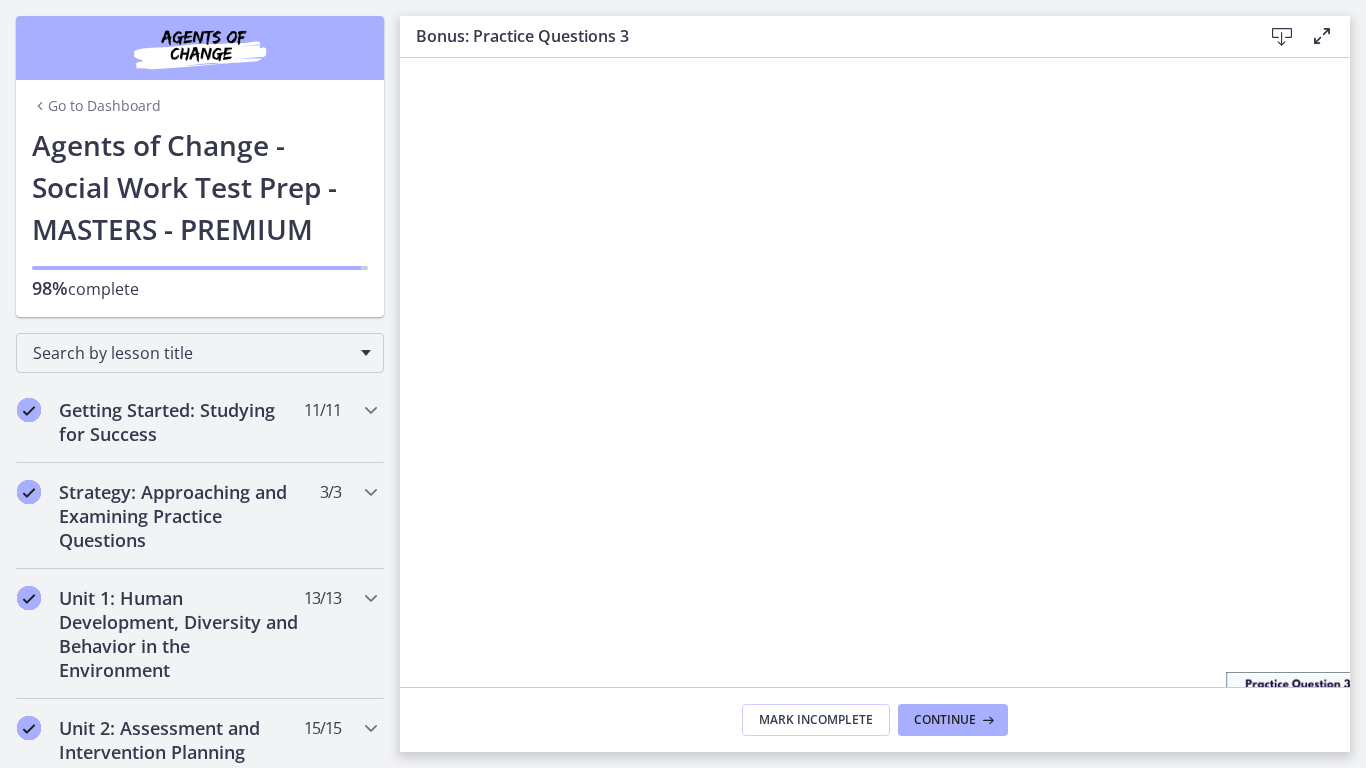 click on "11:09" at bounding box center [851, 804] 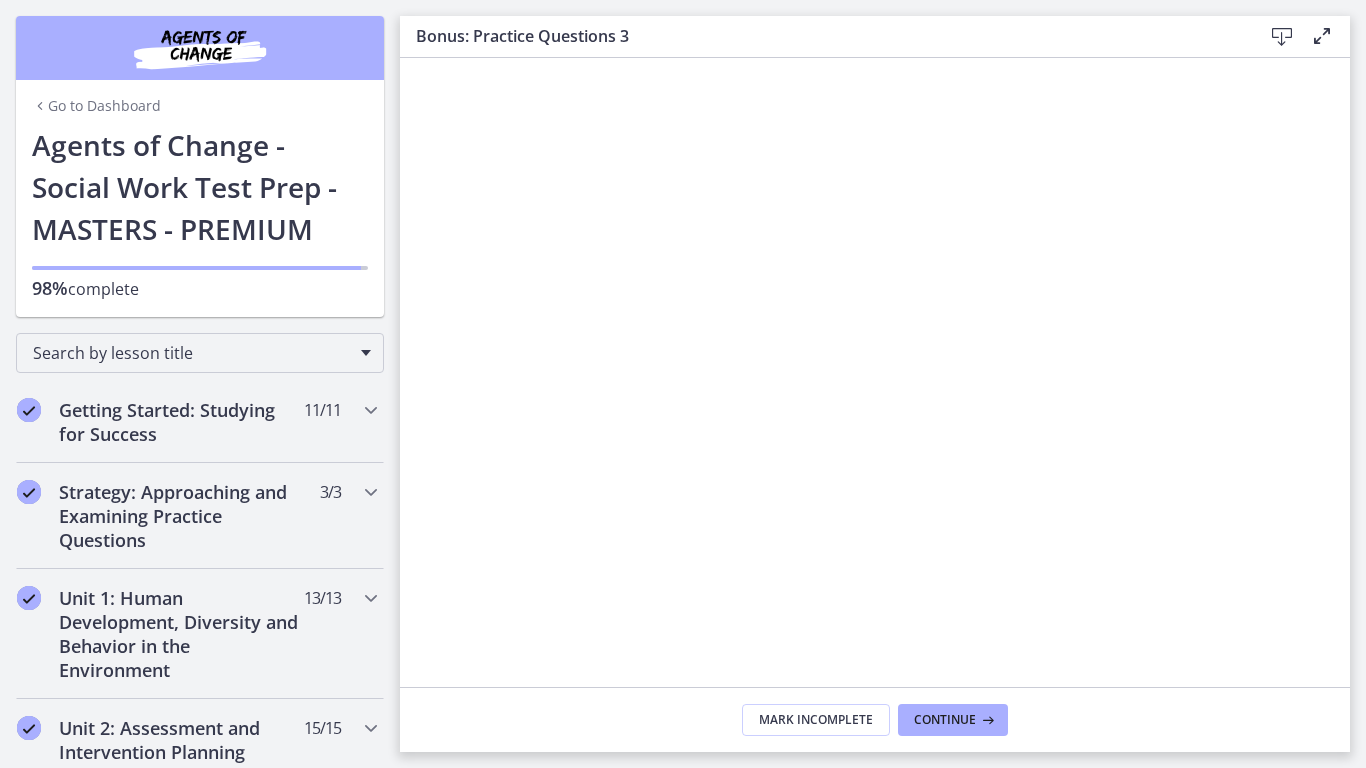 click 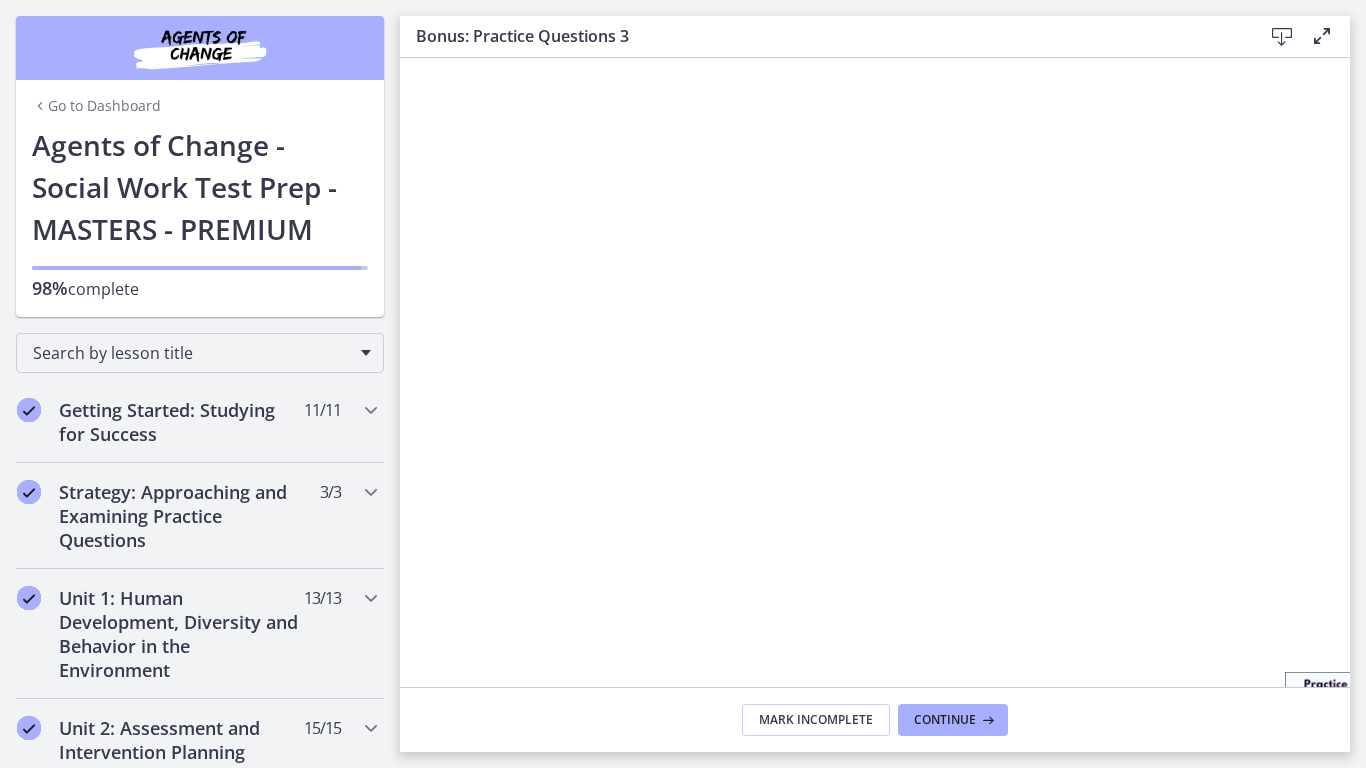 click on "11:58" at bounding box center (851, 804) 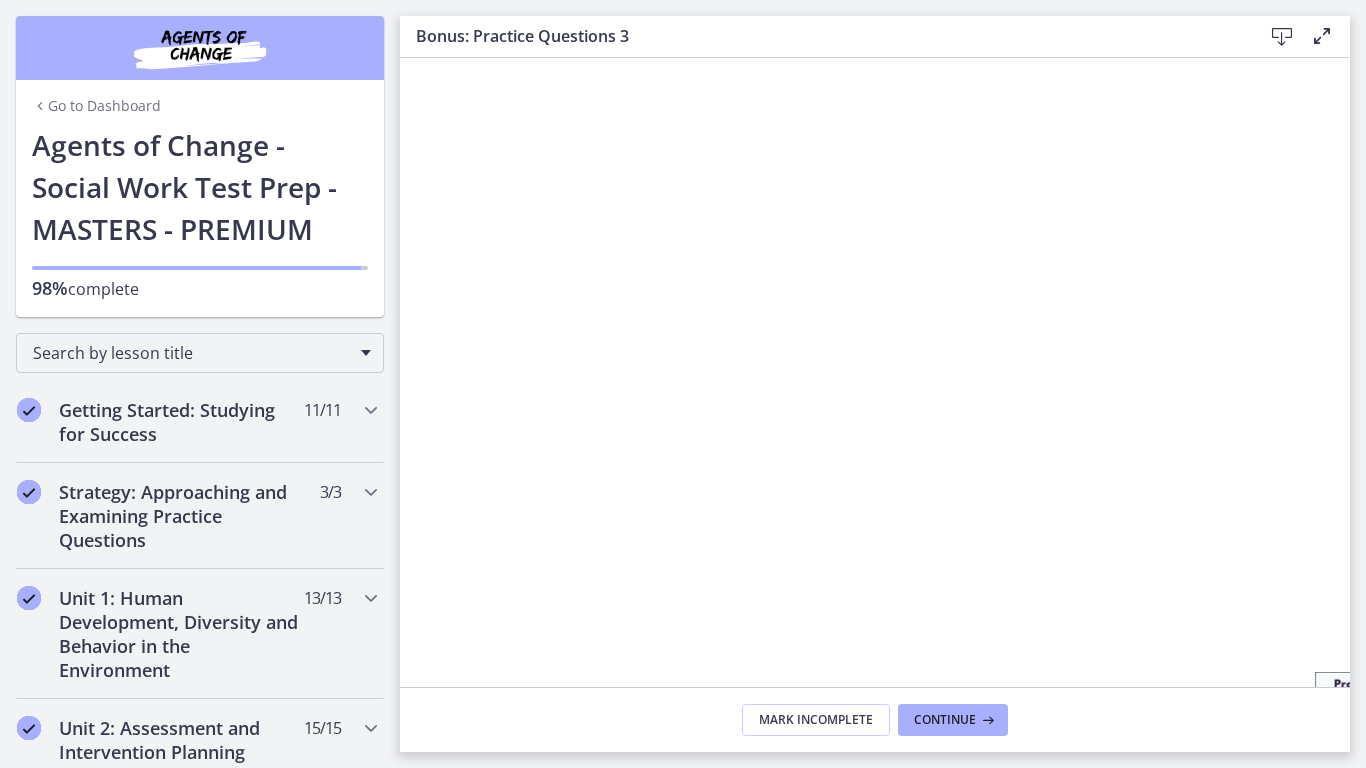 click on "12:23" at bounding box center (851, 804) 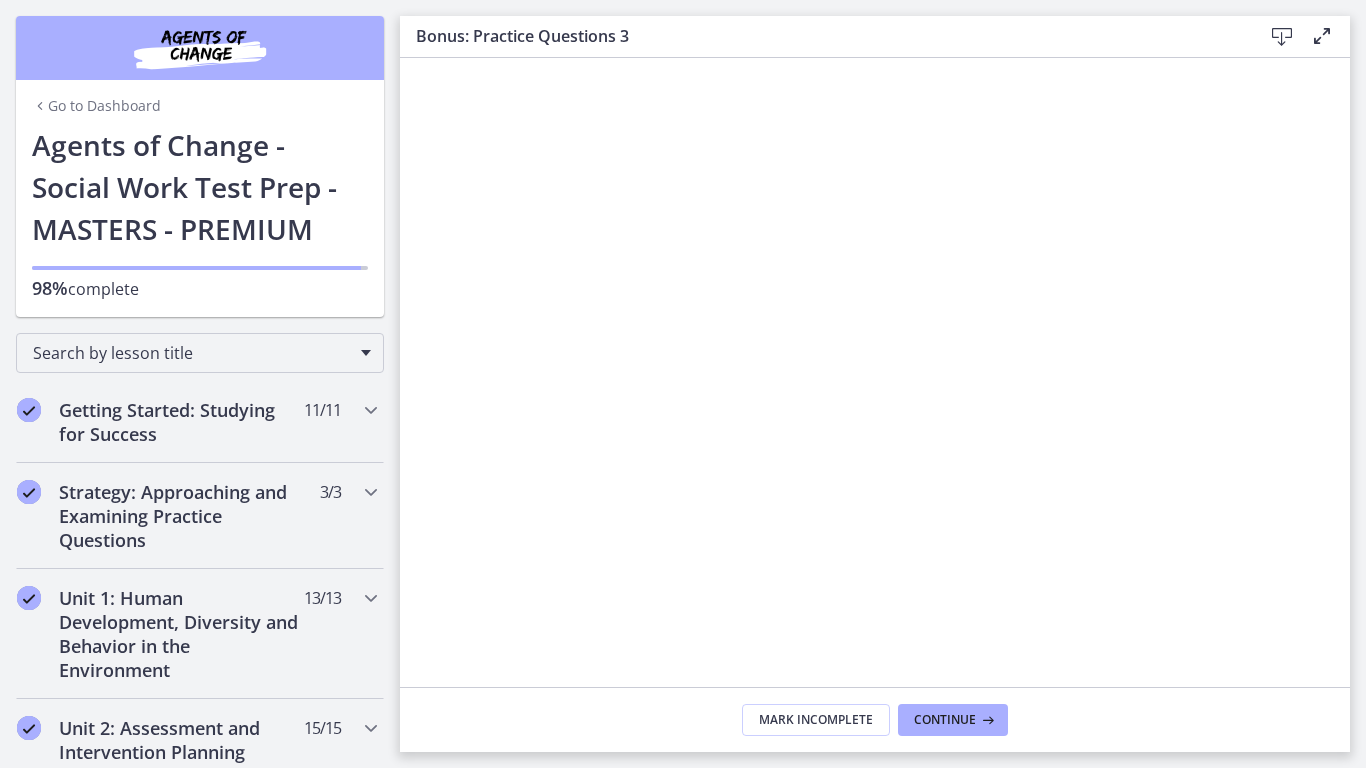 click 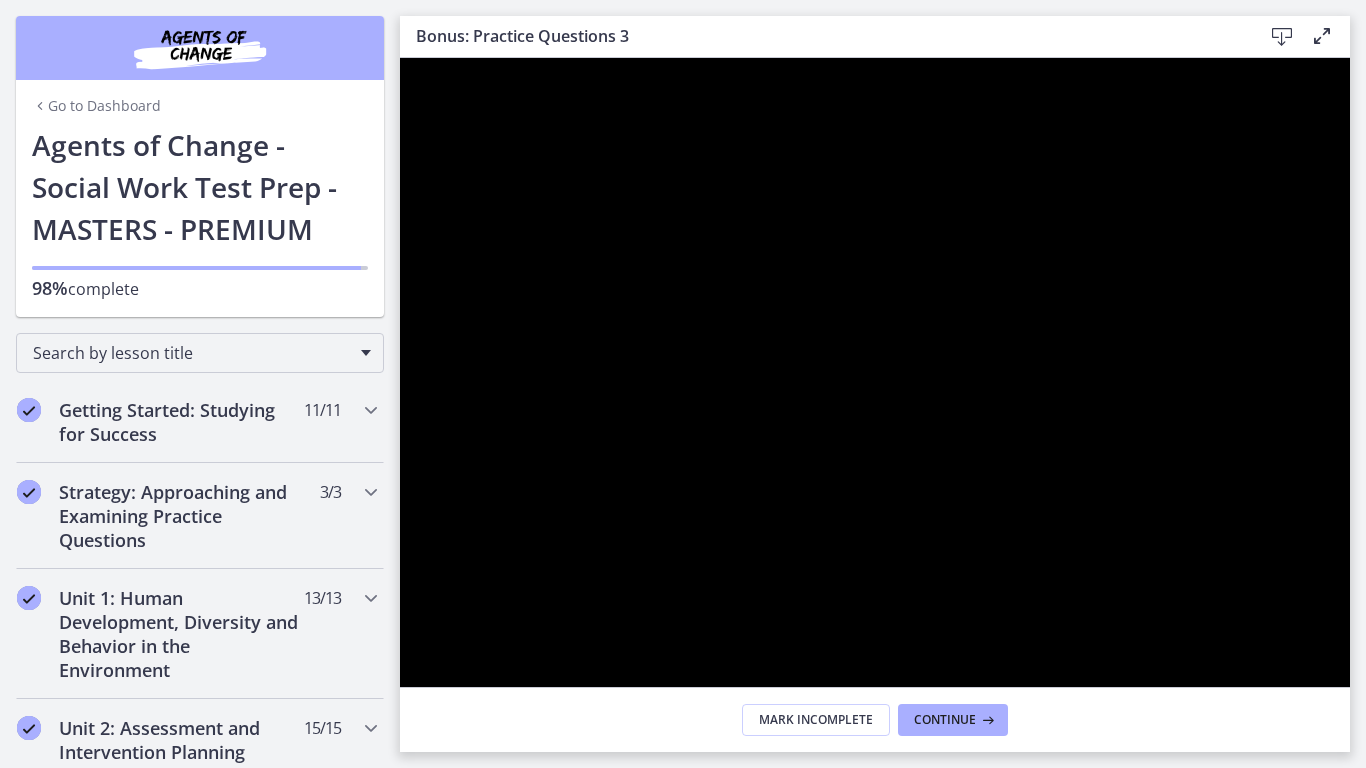 click 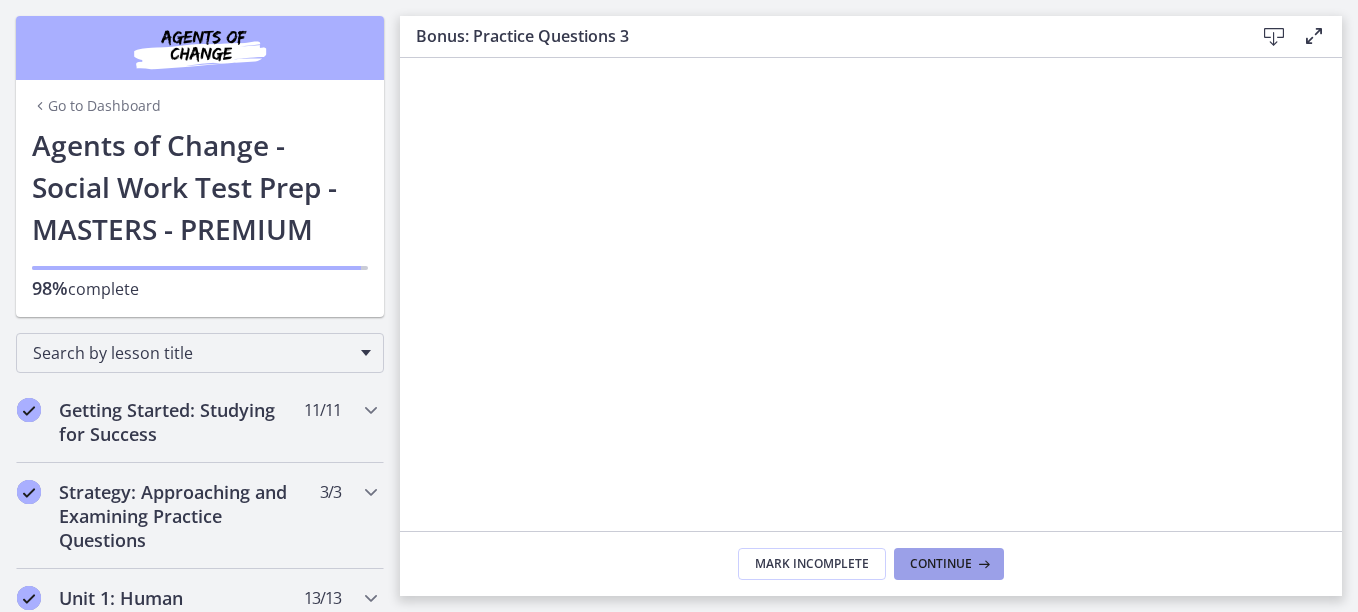 click on "Continue" at bounding box center [941, 564] 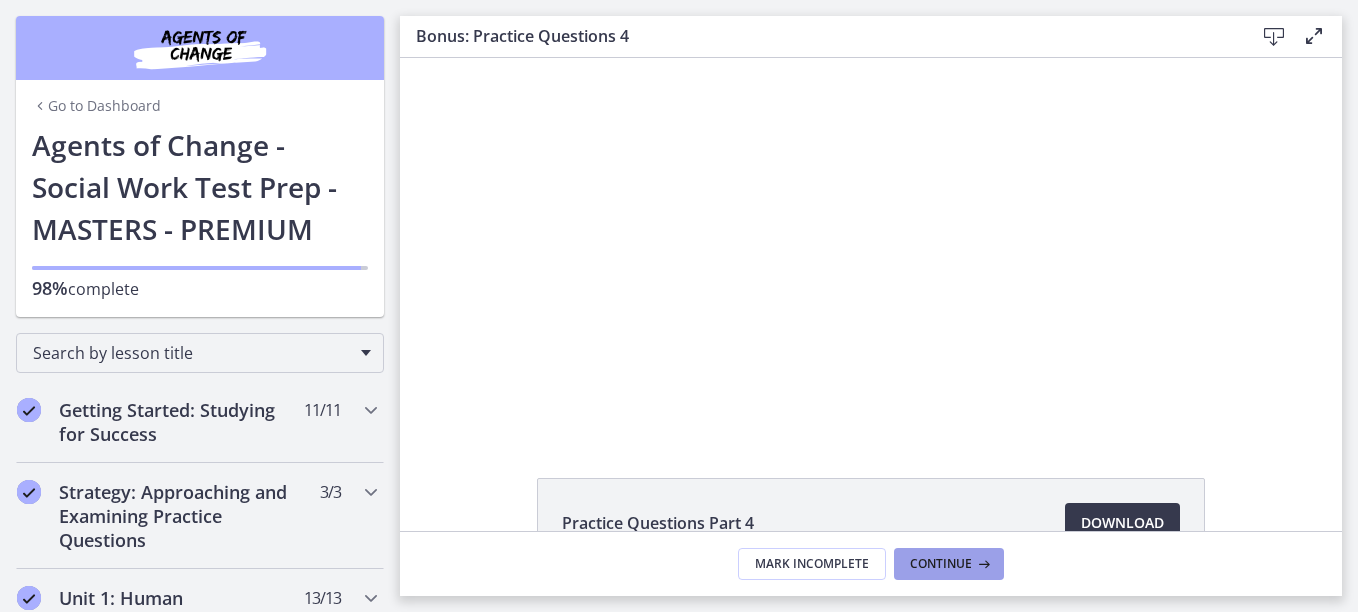 scroll, scrollTop: 0, scrollLeft: 0, axis: both 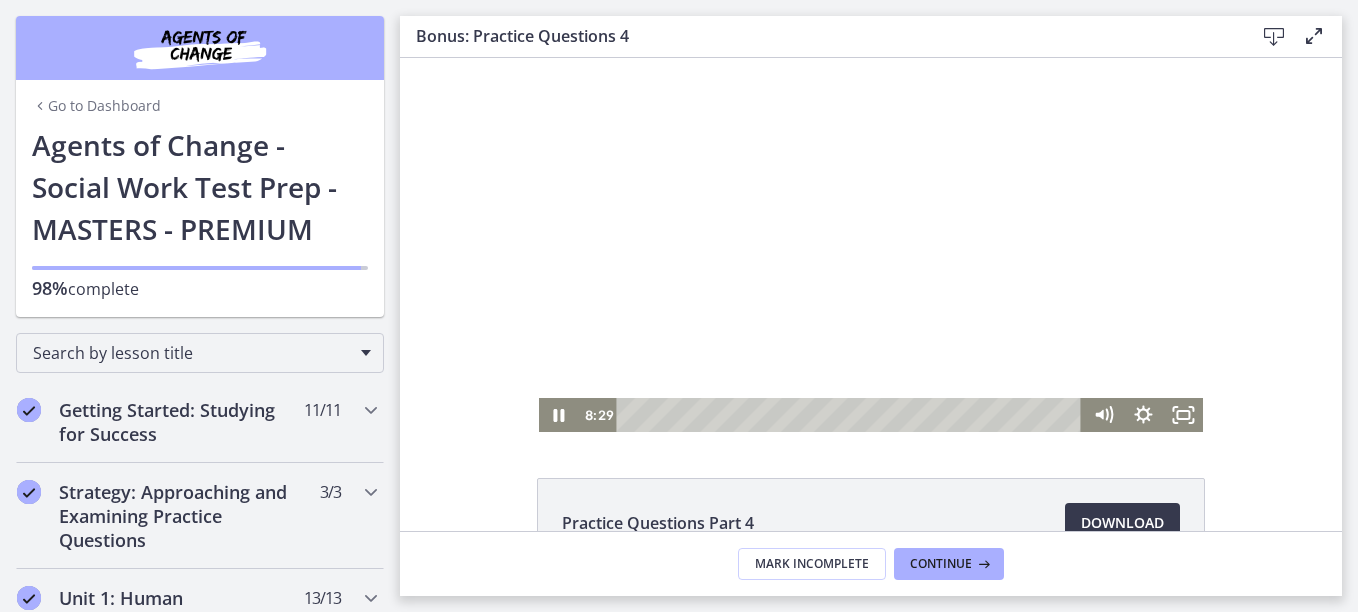 click at bounding box center (852, 415) 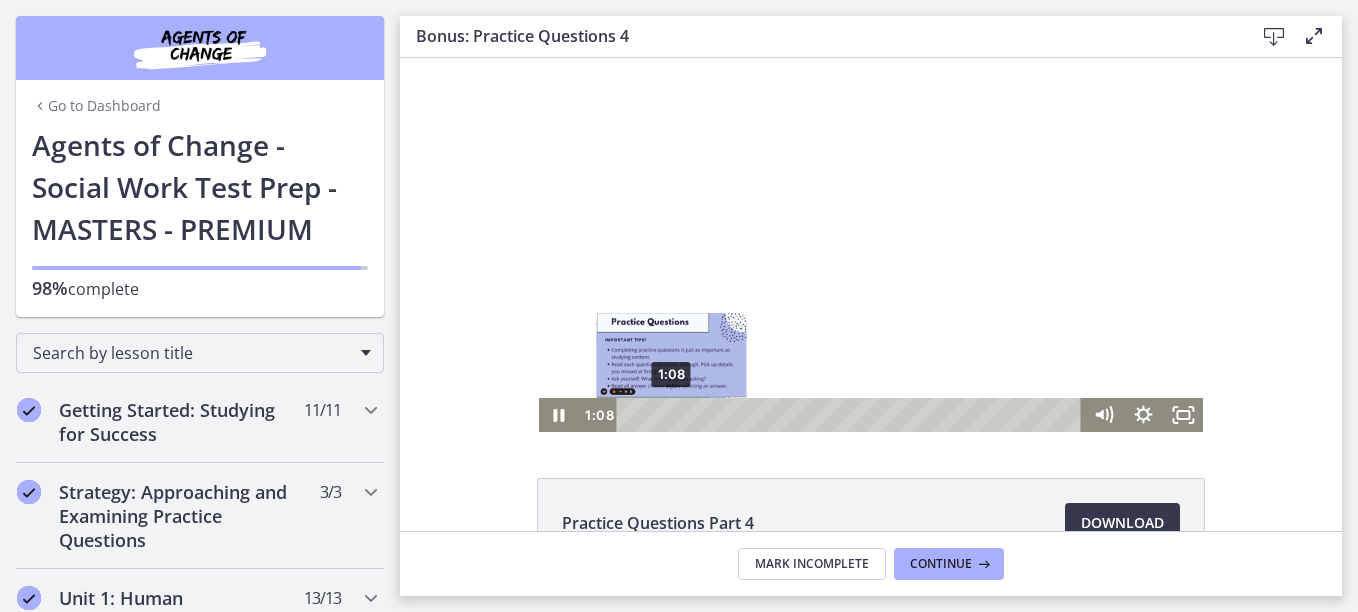 click on "1:08" at bounding box center [852, 415] 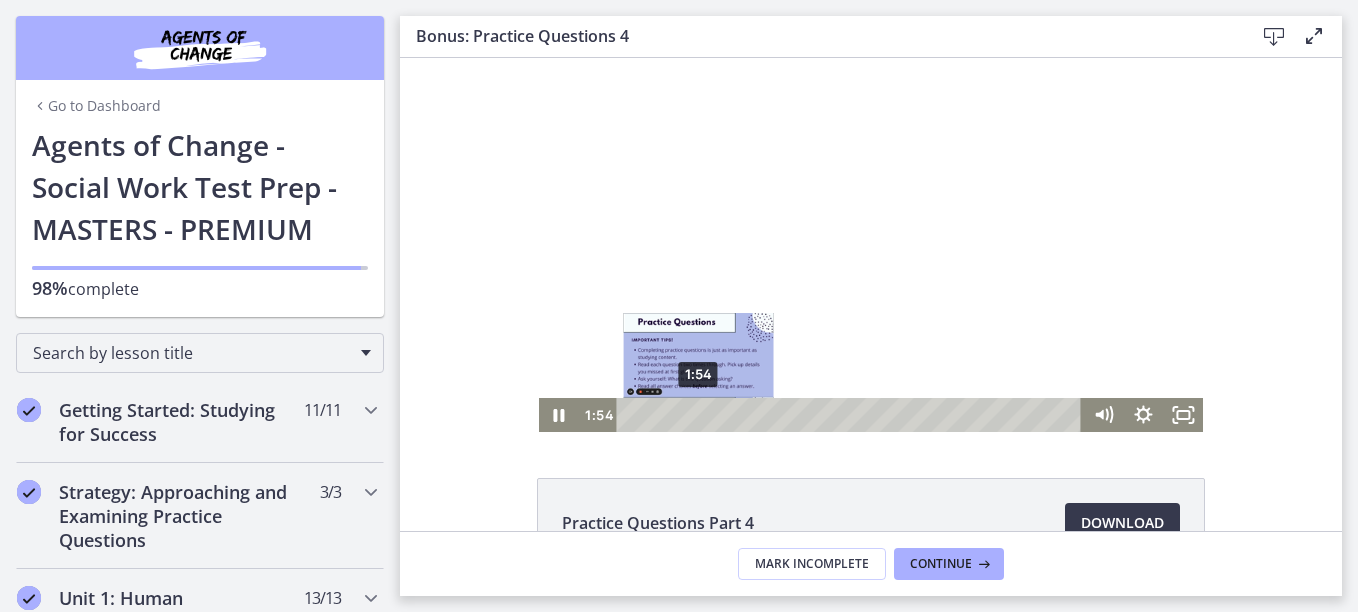 click on "1:54" at bounding box center (852, 415) 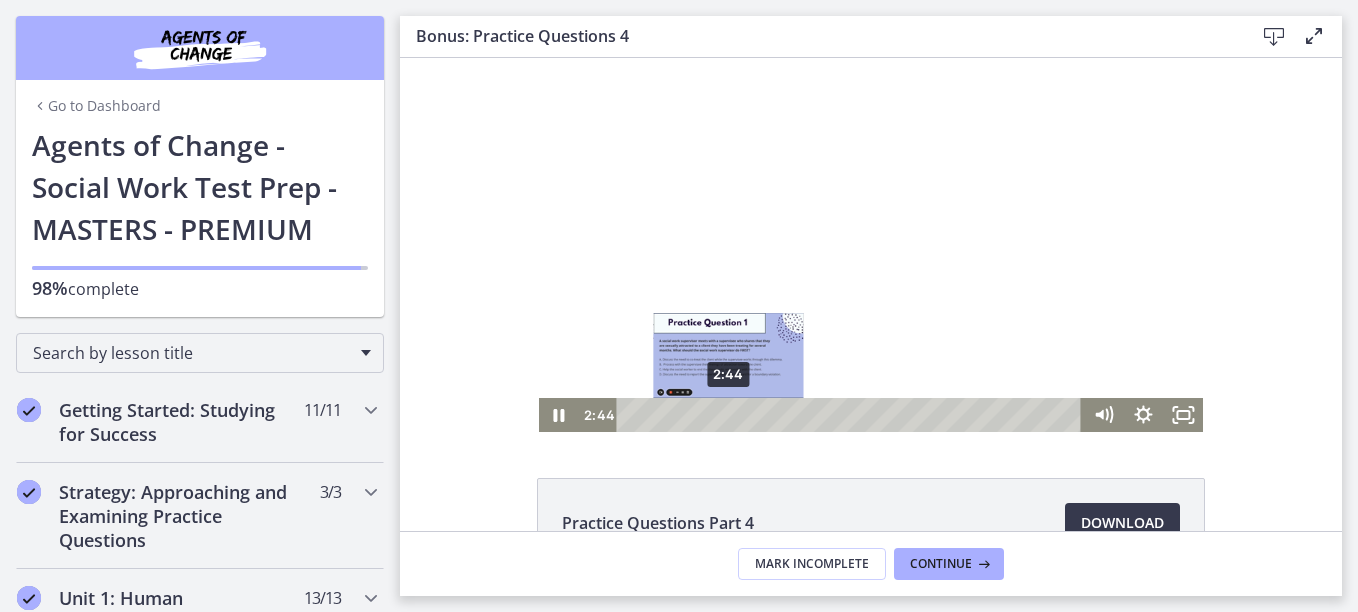 click on "2:44" at bounding box center [852, 415] 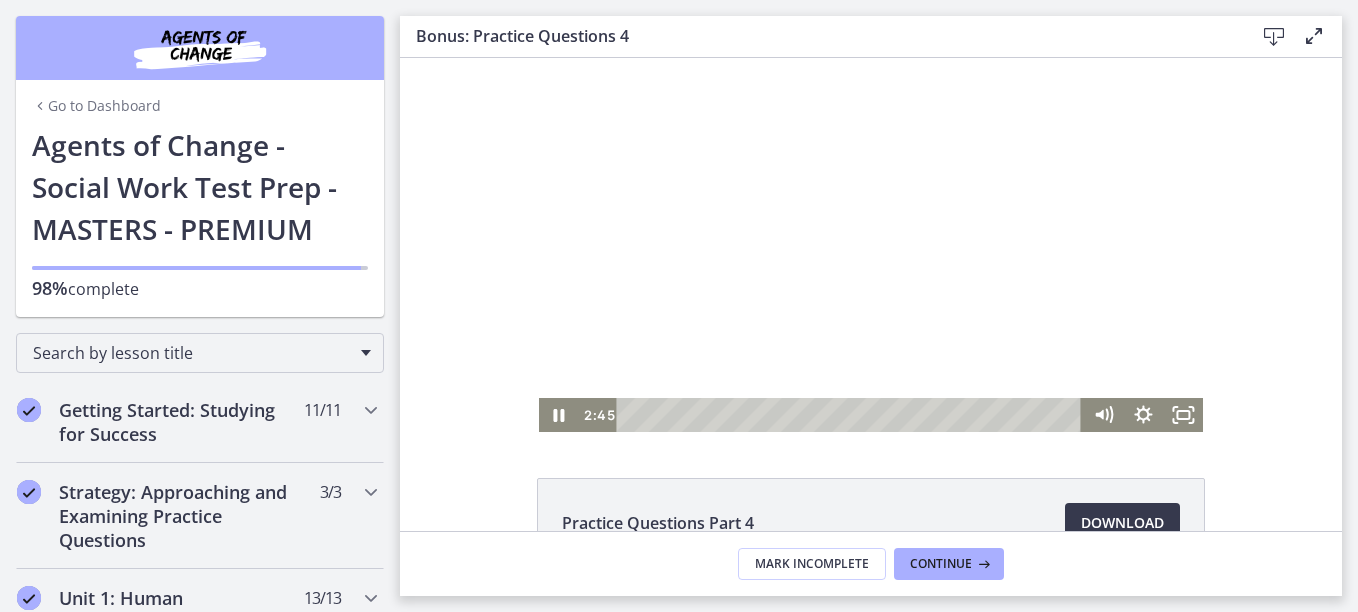 click at bounding box center [871, 245] 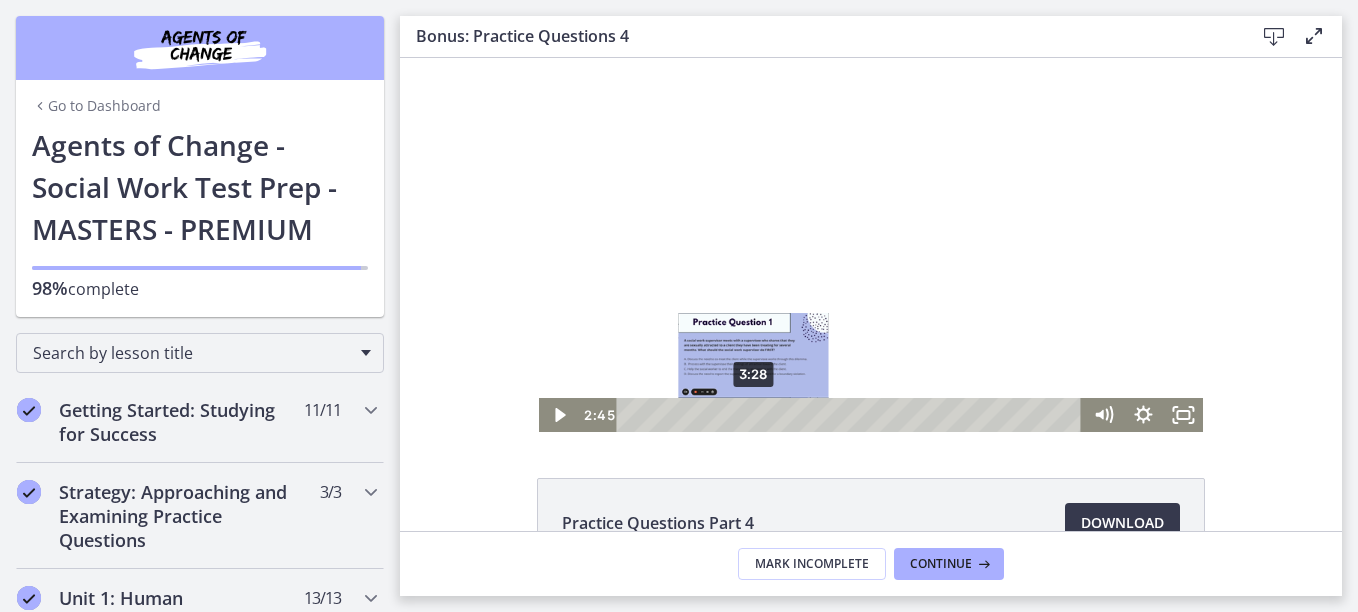 click on "3:28" at bounding box center [852, 415] 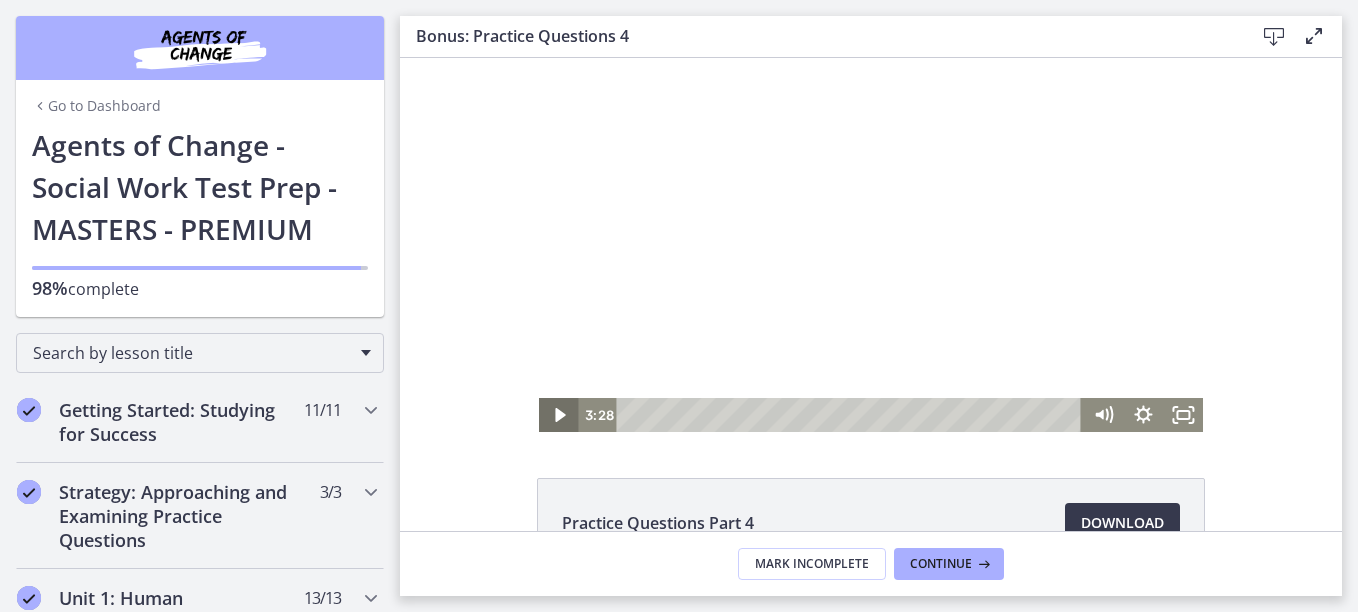 click 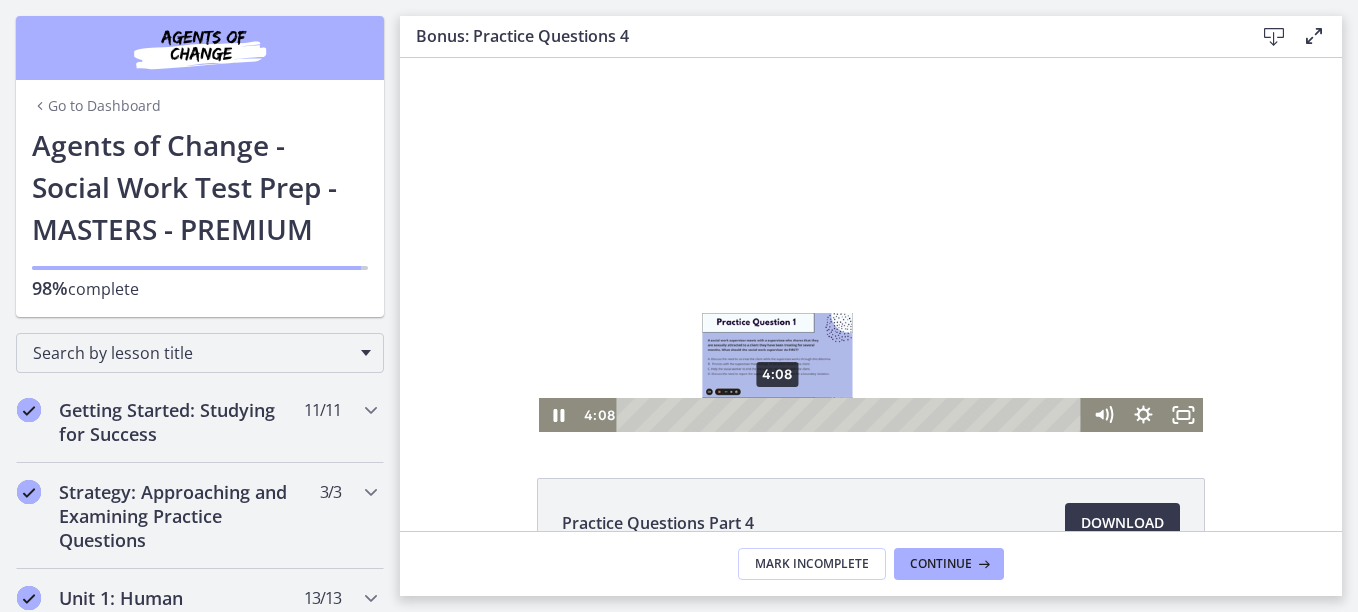 click on "4:08" at bounding box center (852, 415) 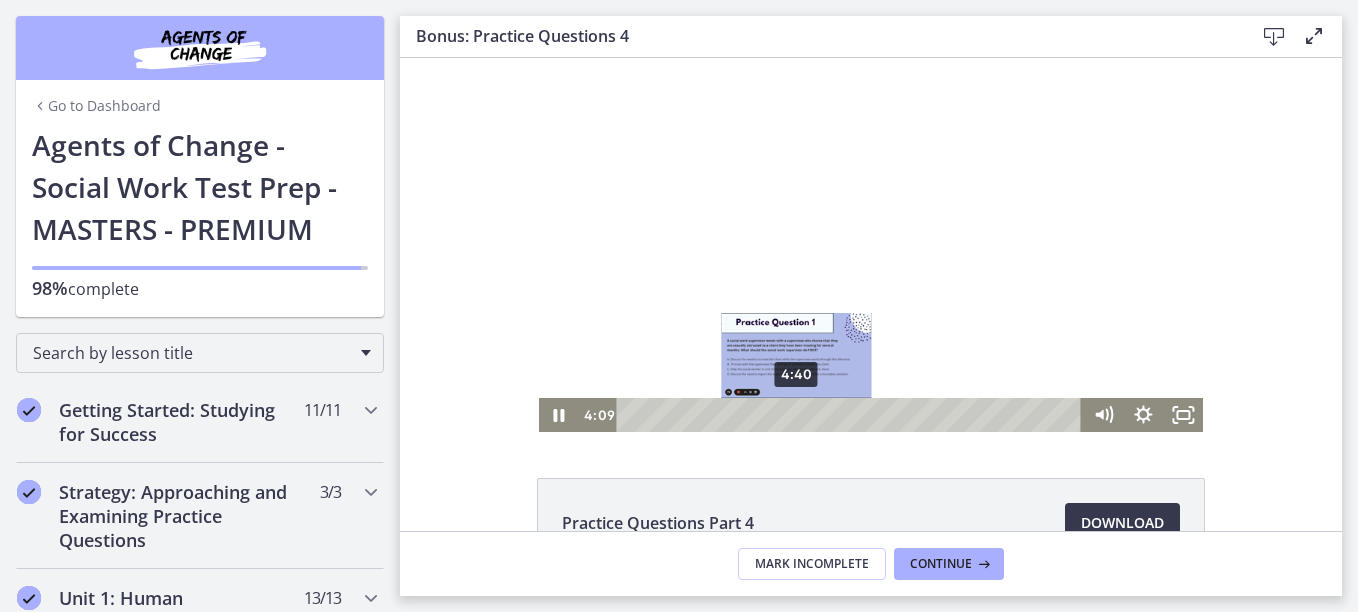 click on "4:40" at bounding box center [852, 415] 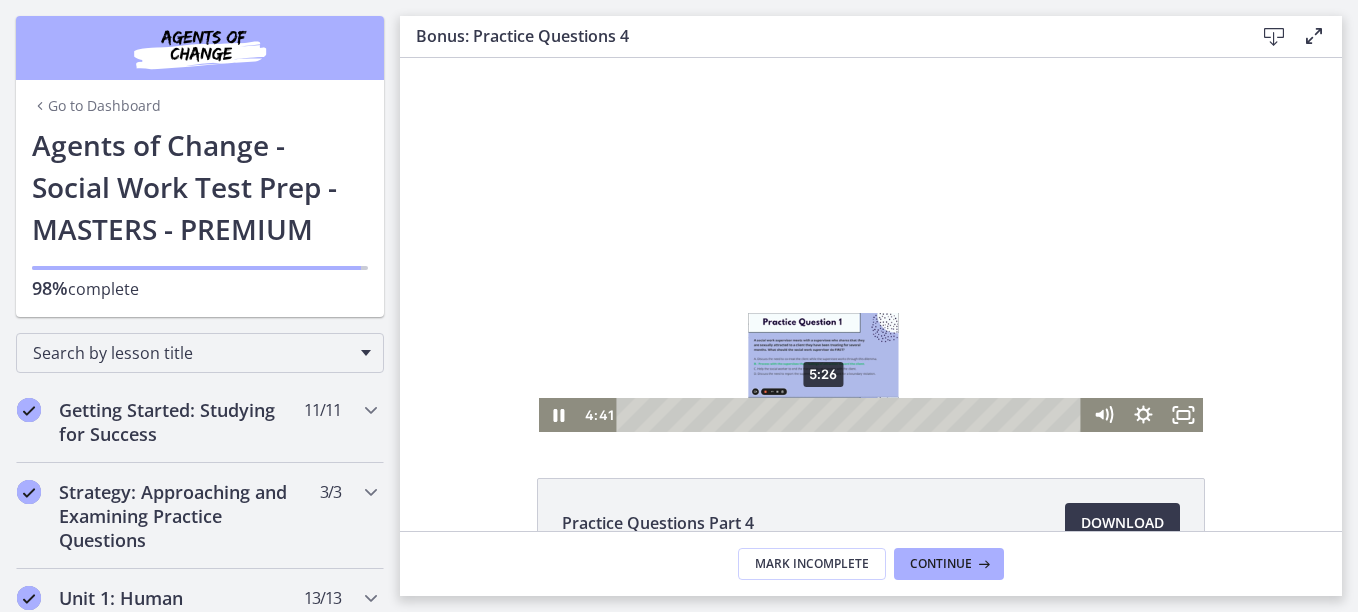 click on "5:26" at bounding box center [852, 415] 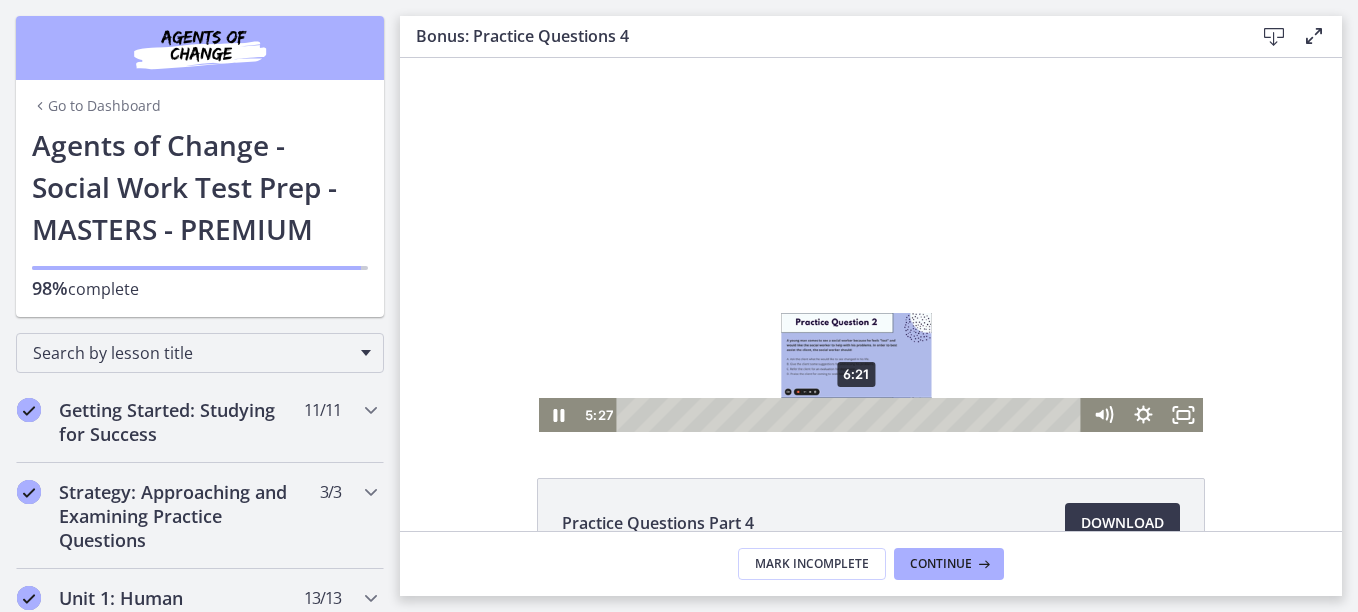 click on "6:21" at bounding box center (852, 415) 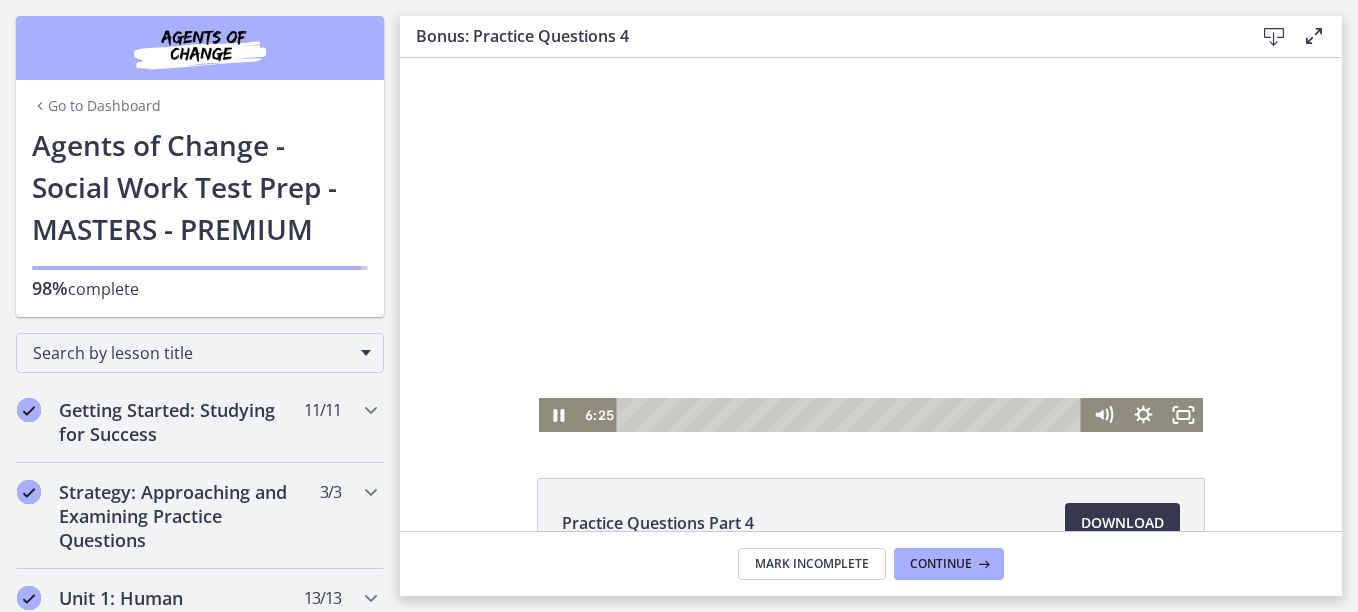 click at bounding box center (871, 245) 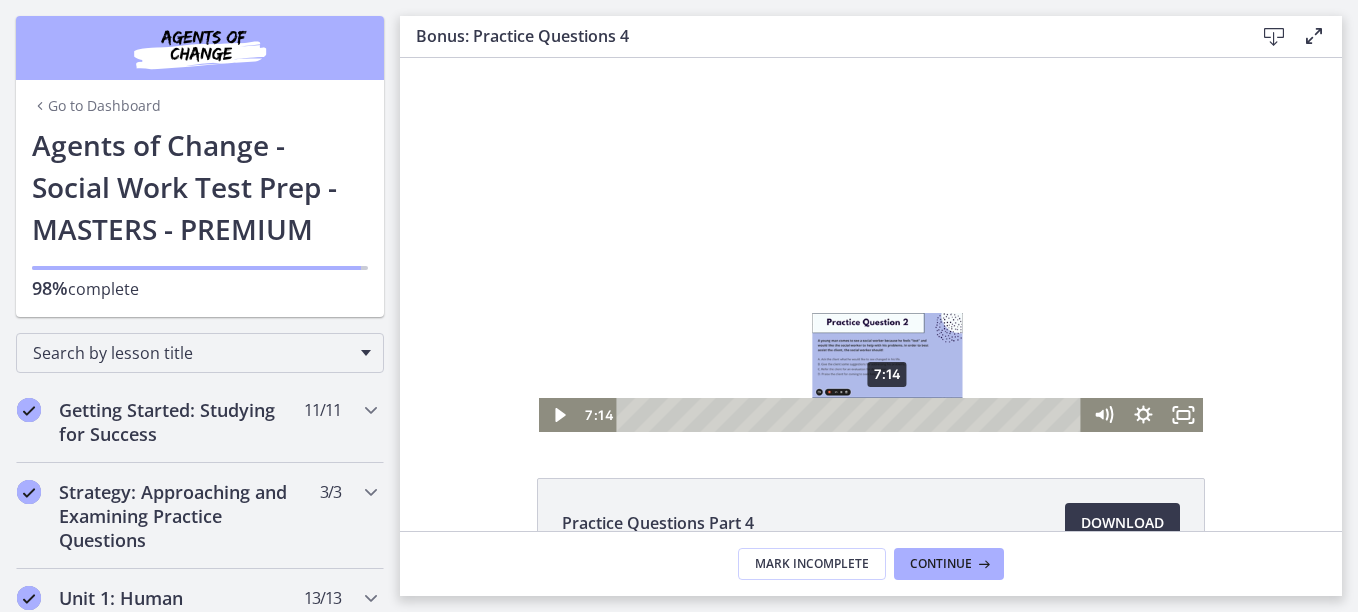 click on "7:14" at bounding box center [852, 415] 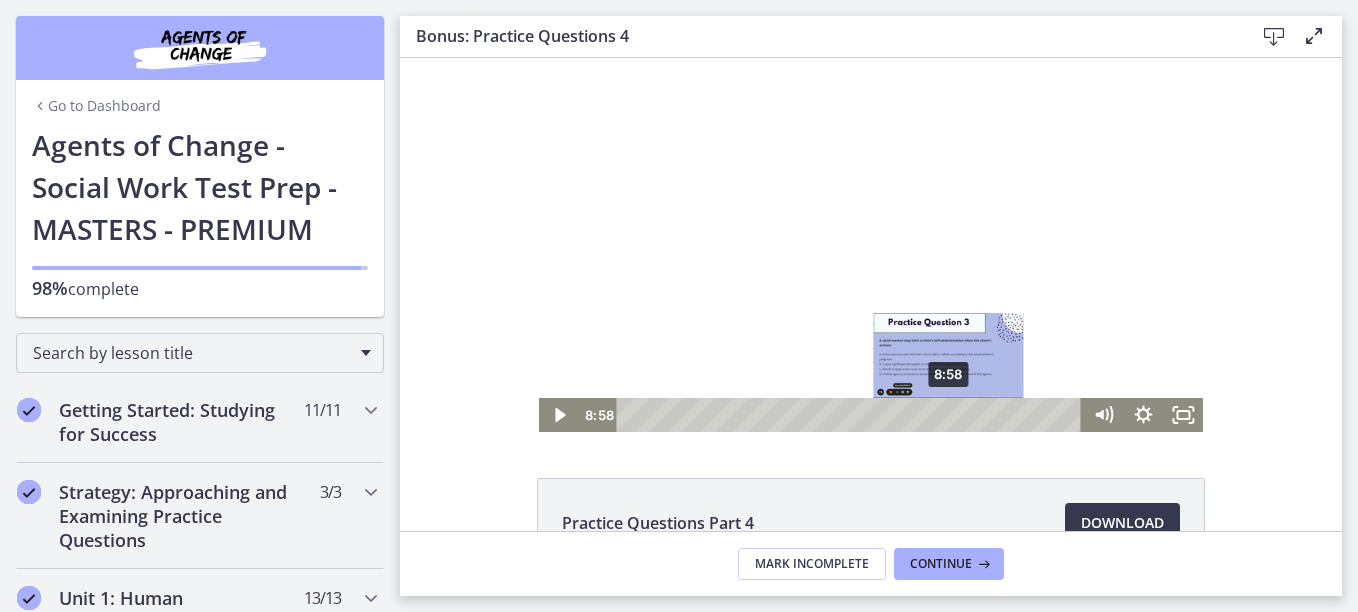 click on "8:58" at bounding box center [852, 415] 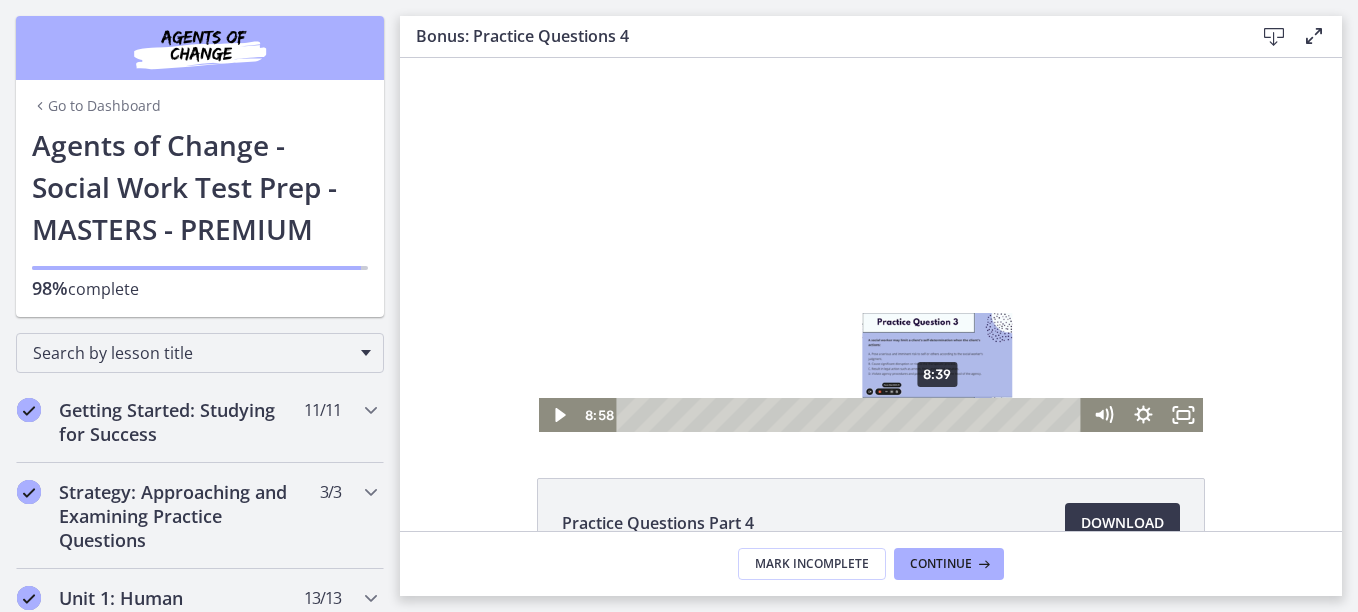 click on "8:39" at bounding box center [852, 415] 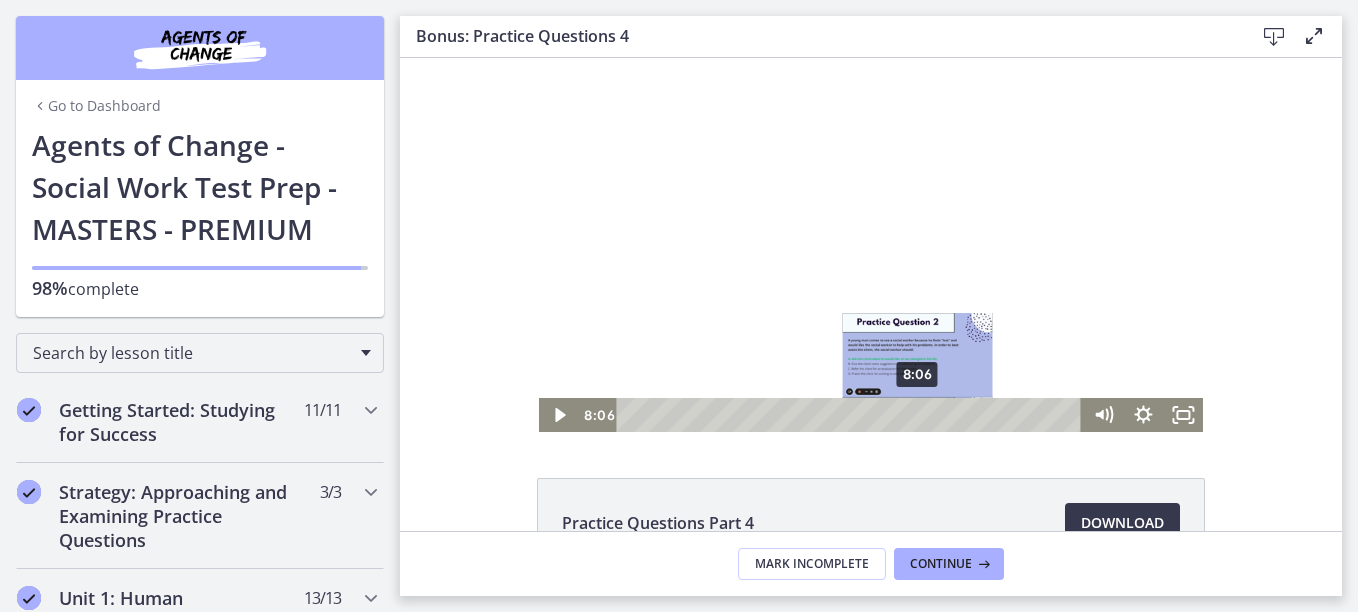 click on "8:06" at bounding box center [852, 415] 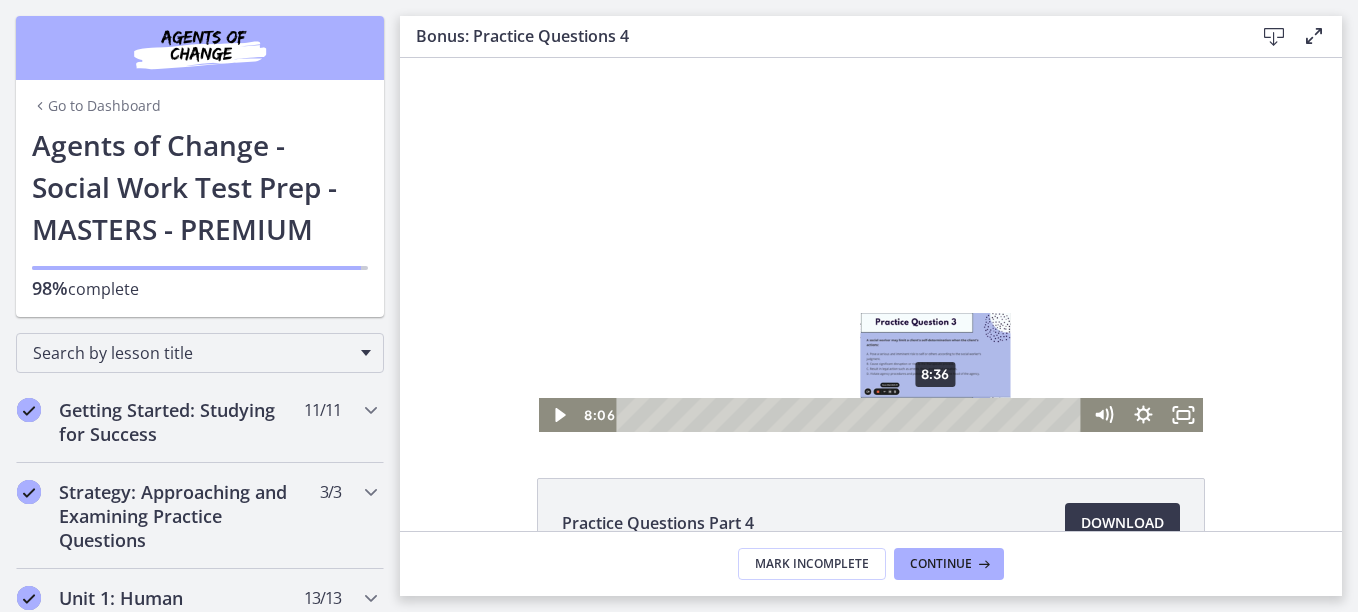 click on "8:36" at bounding box center (852, 415) 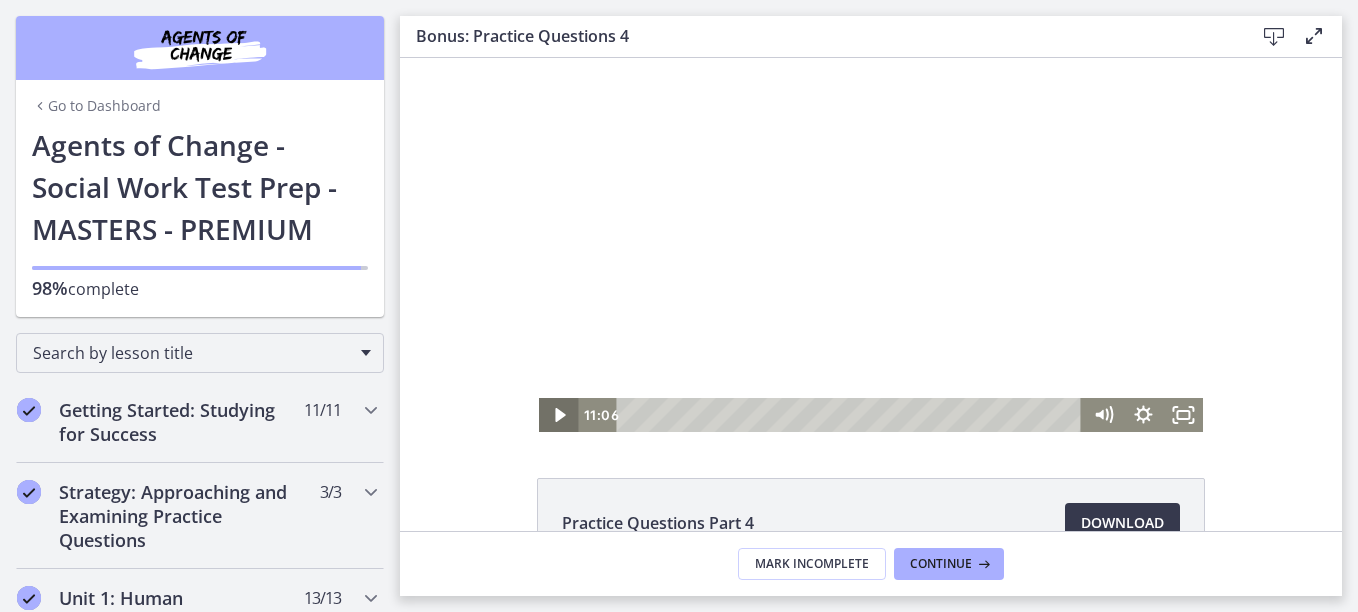 click 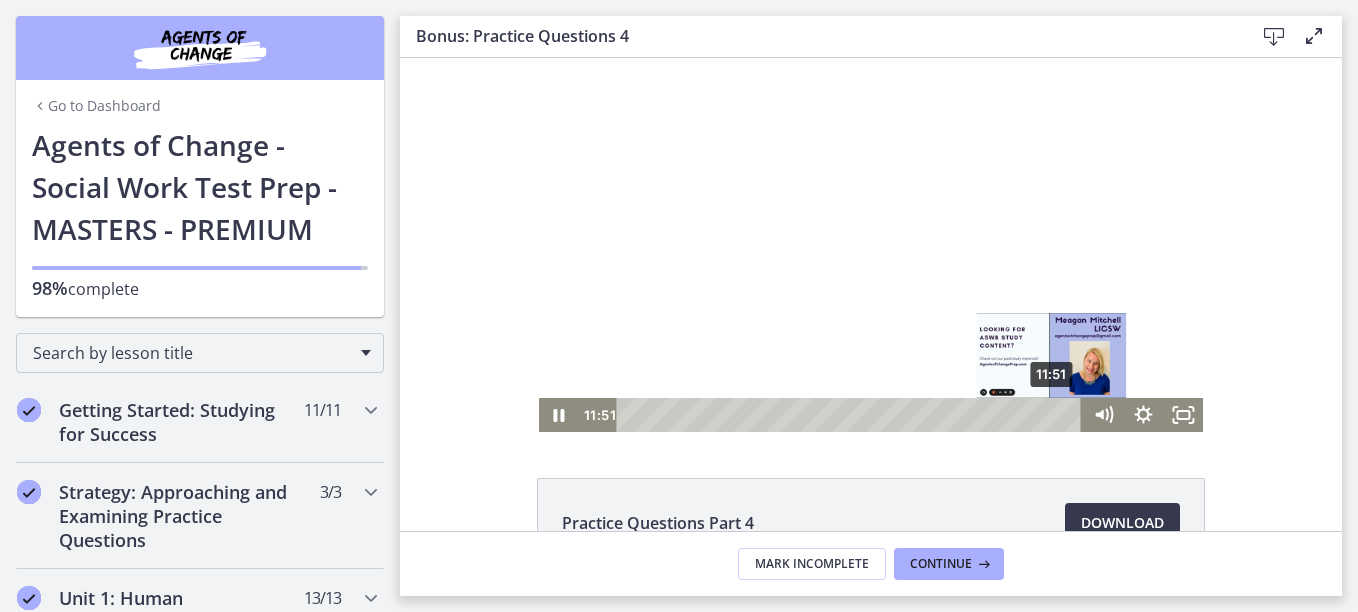 click on "11:51" at bounding box center [852, 415] 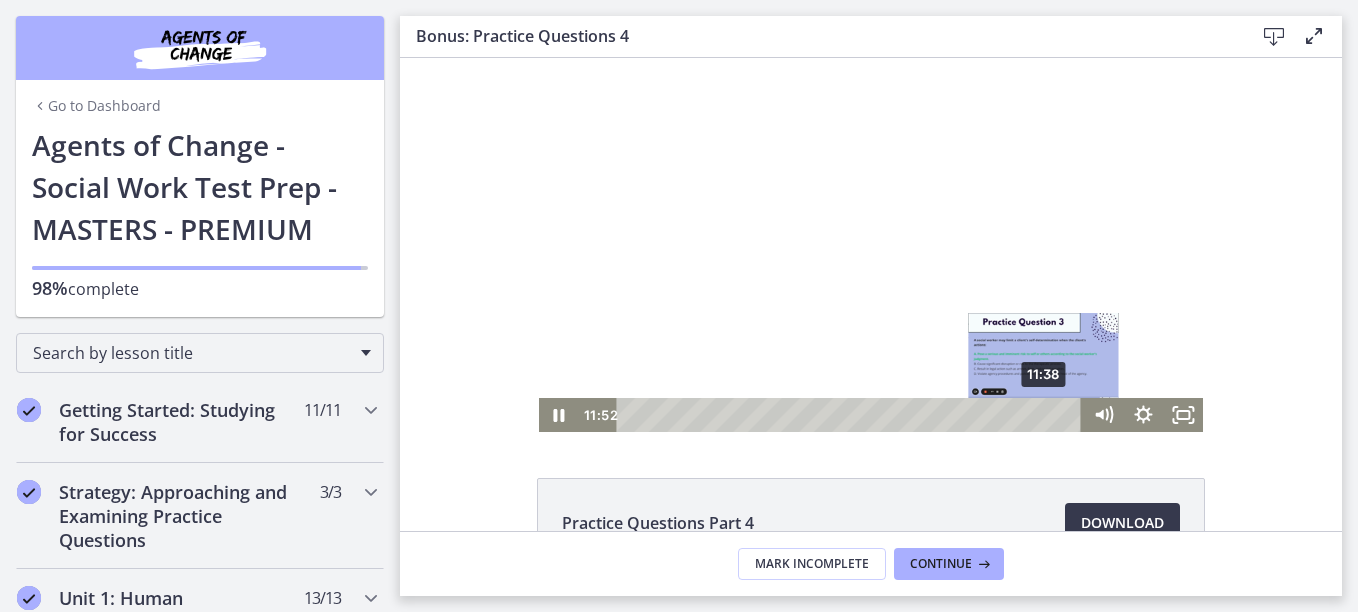click on "11:38" at bounding box center (852, 415) 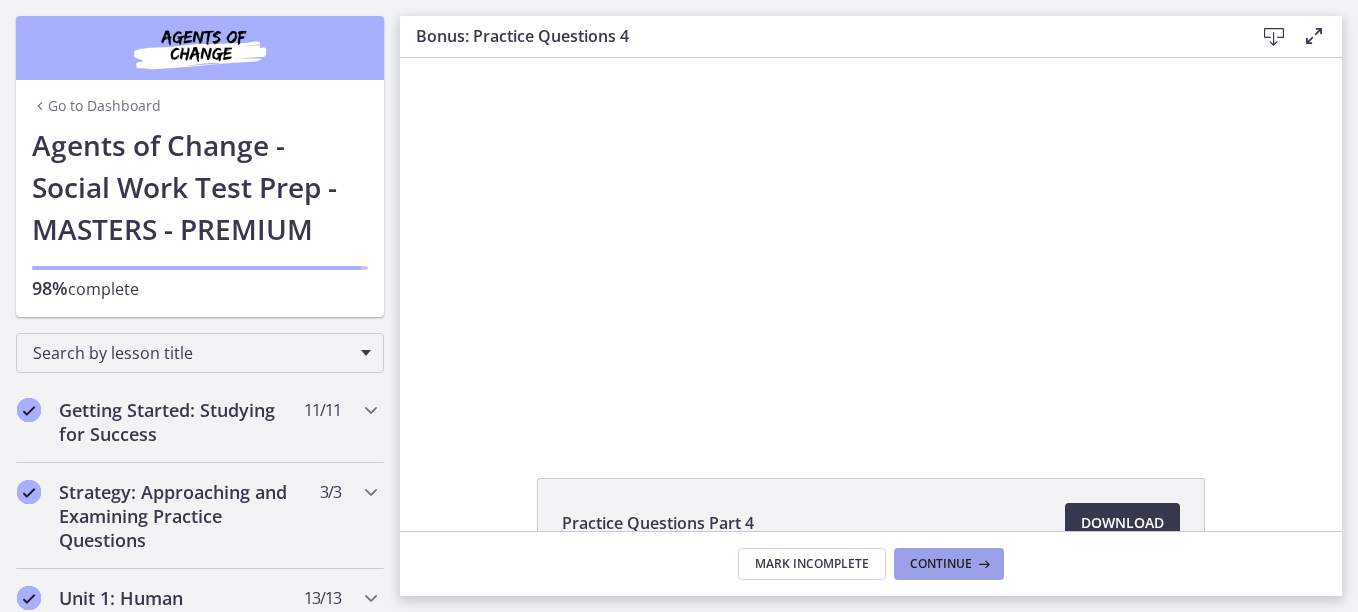 click on "Continue" at bounding box center (941, 564) 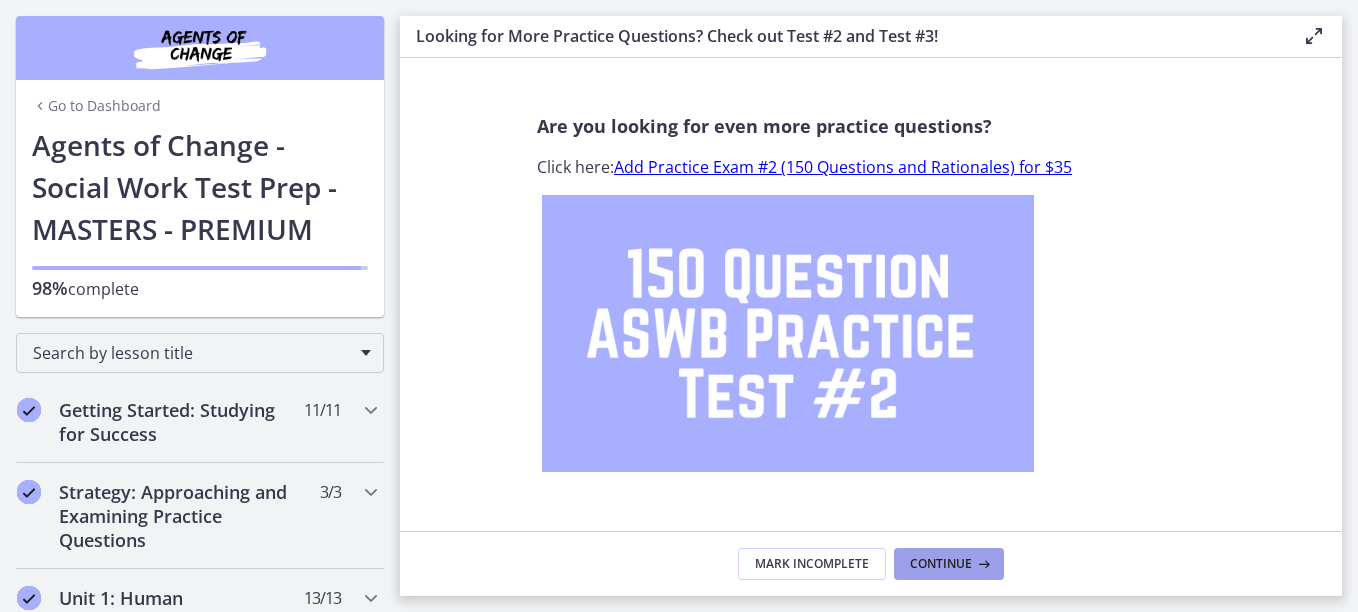 click on "Continue" at bounding box center (941, 564) 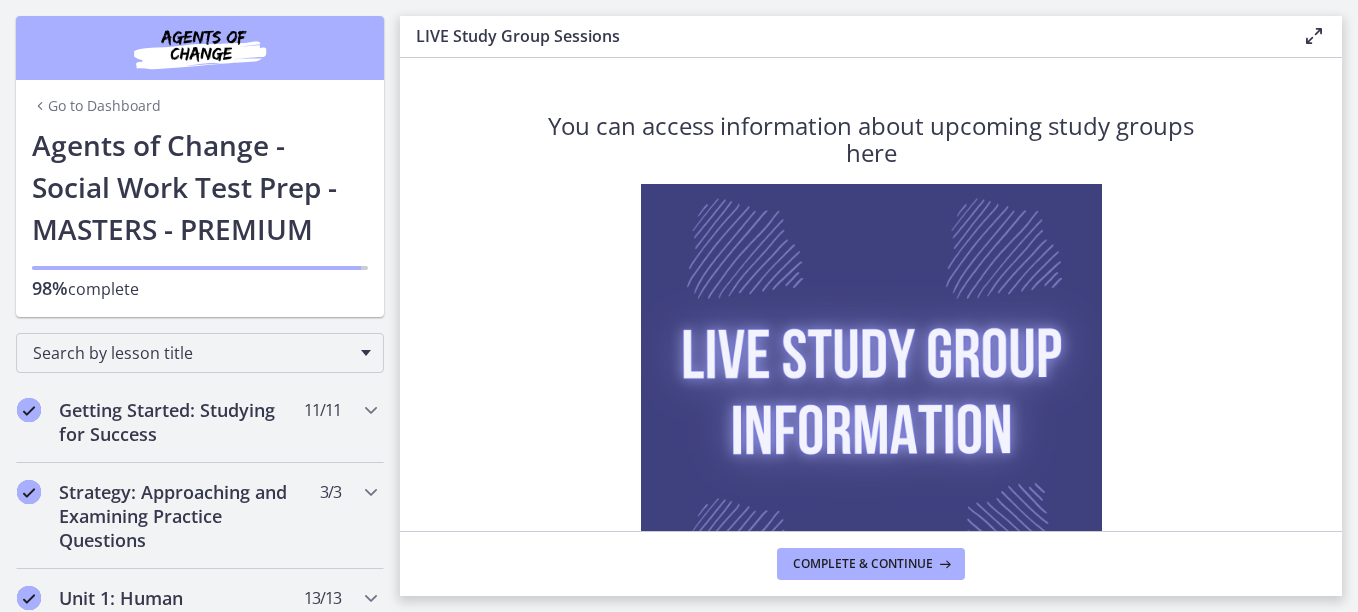 click at bounding box center (200, 48) 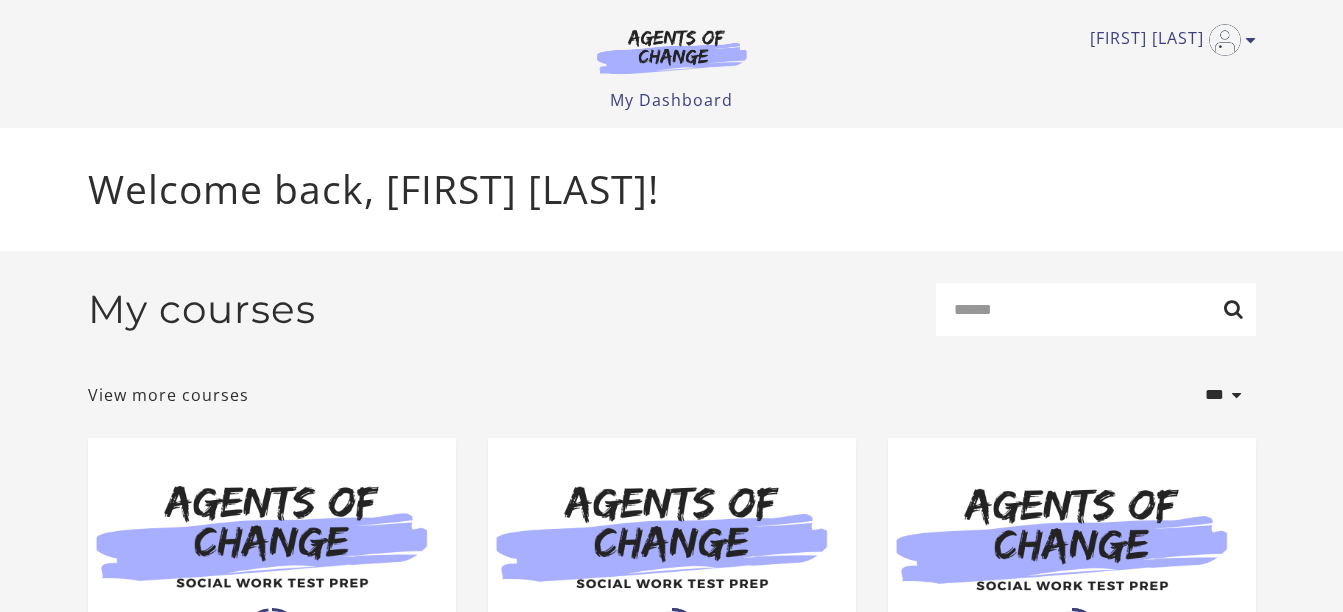 scroll, scrollTop: 0, scrollLeft: 0, axis: both 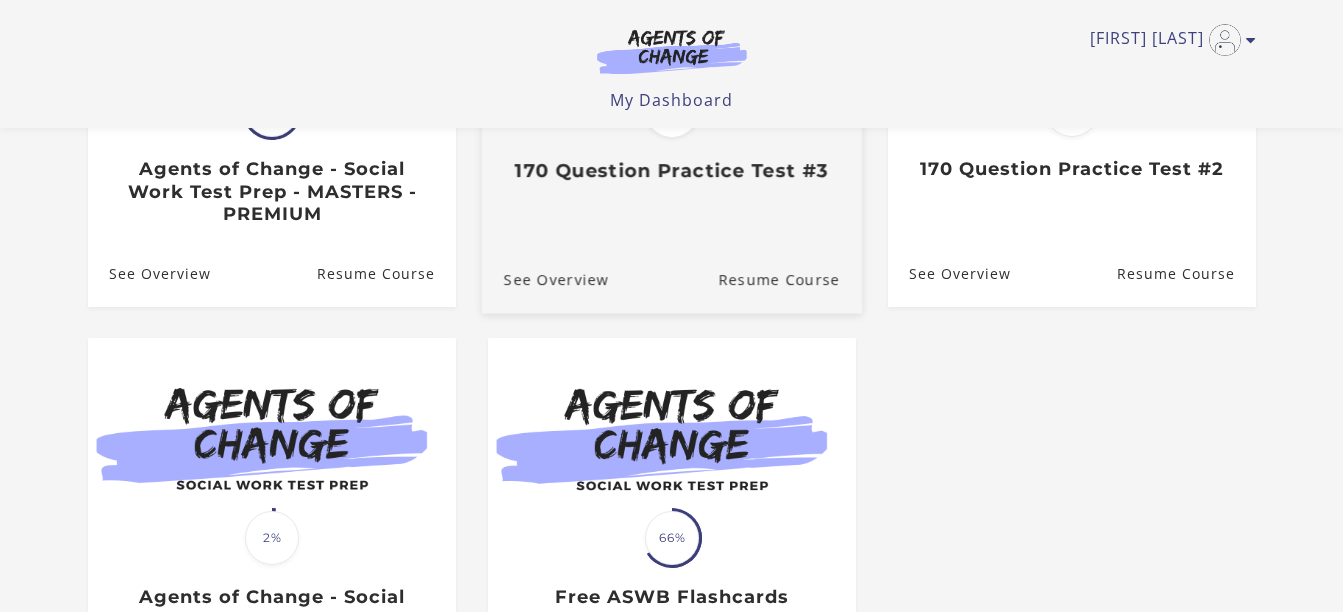 click on "170 Question Practice Test #3" at bounding box center [671, 170] 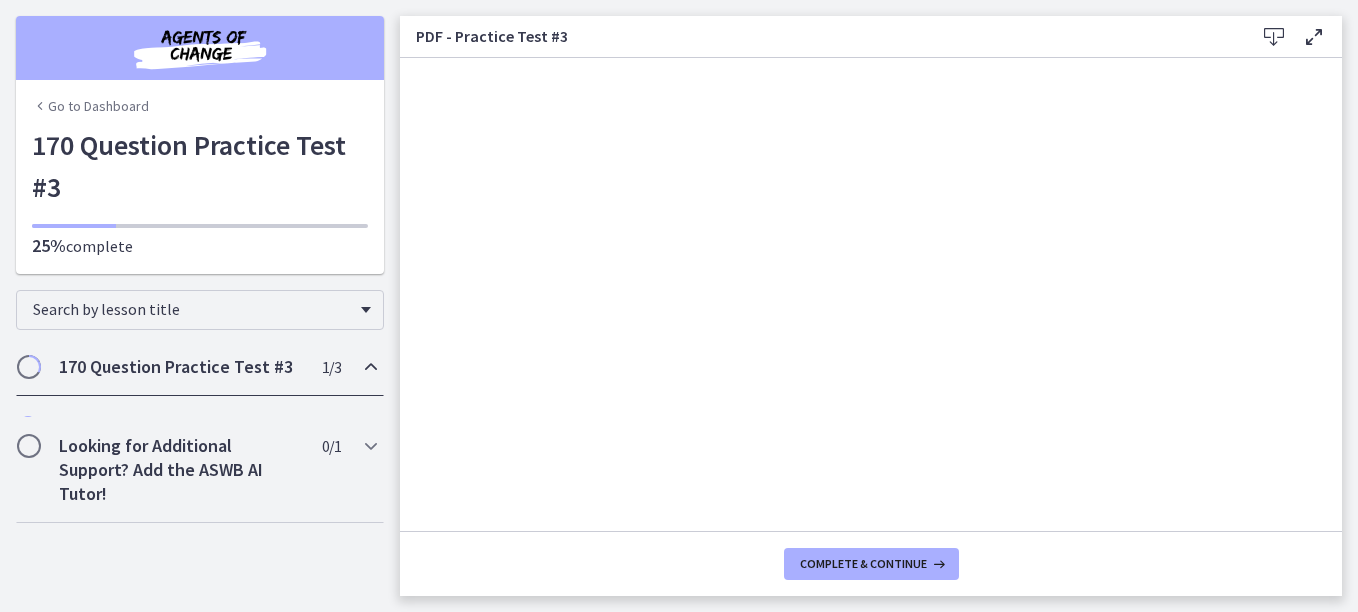 scroll, scrollTop: 0, scrollLeft: 0, axis: both 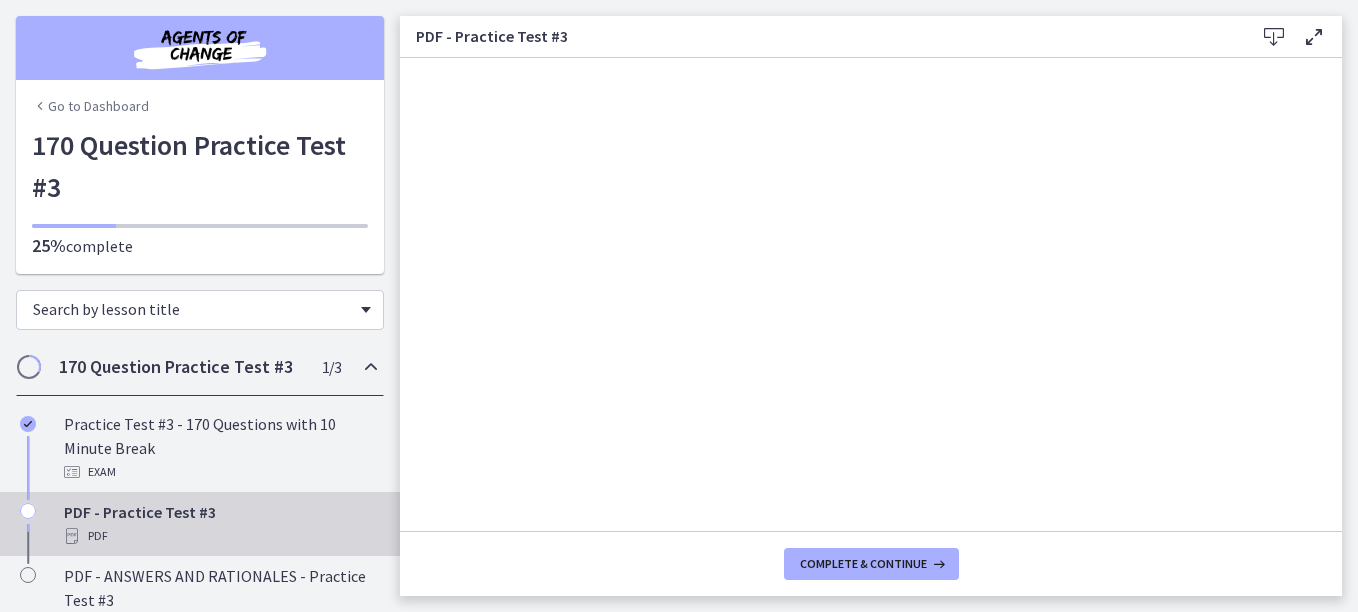 click on "Search by lesson title" at bounding box center [192, 309] 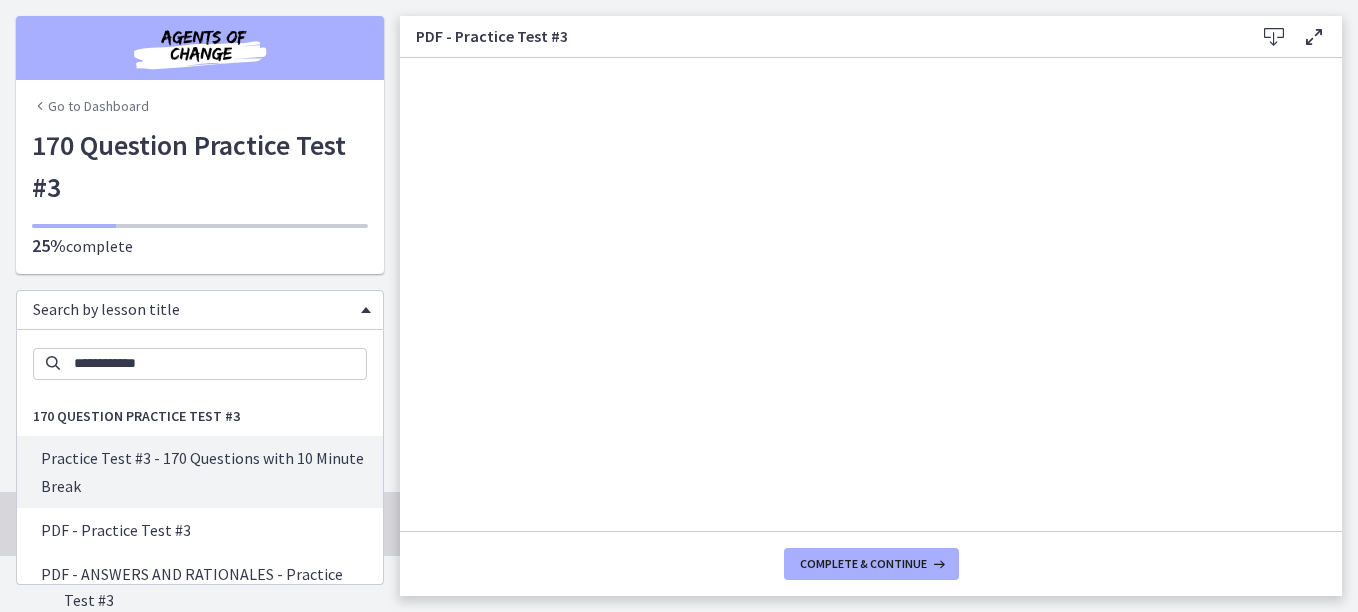 type on "**********" 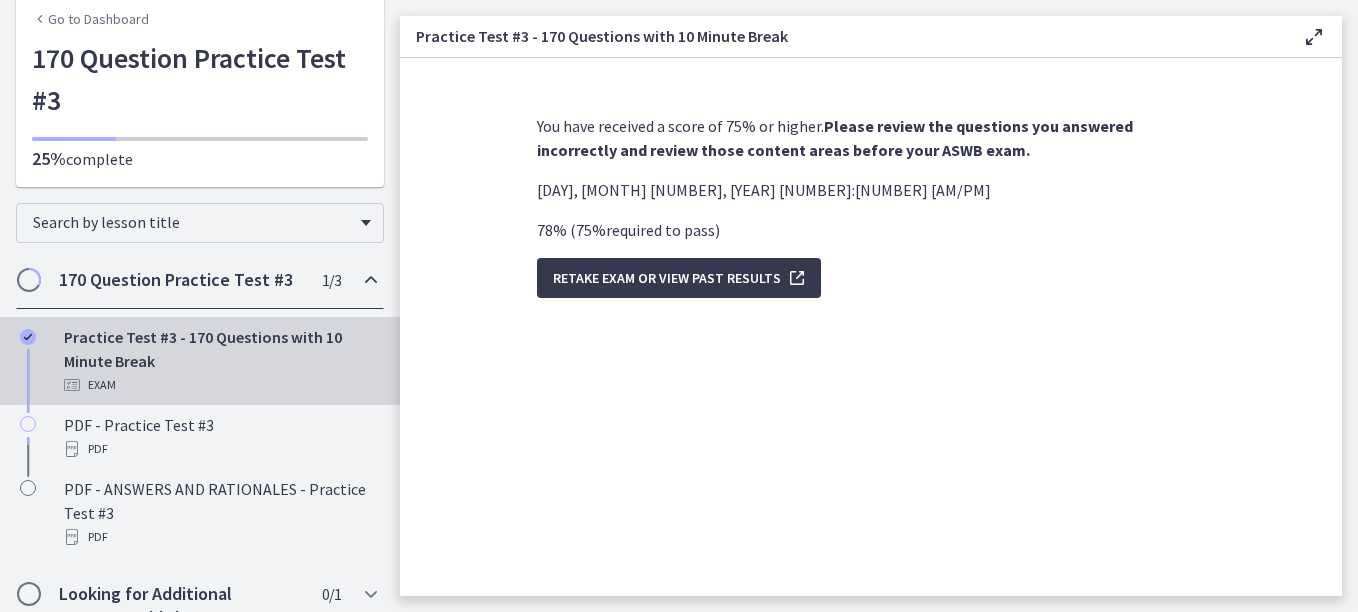 scroll, scrollTop: 0, scrollLeft: 0, axis: both 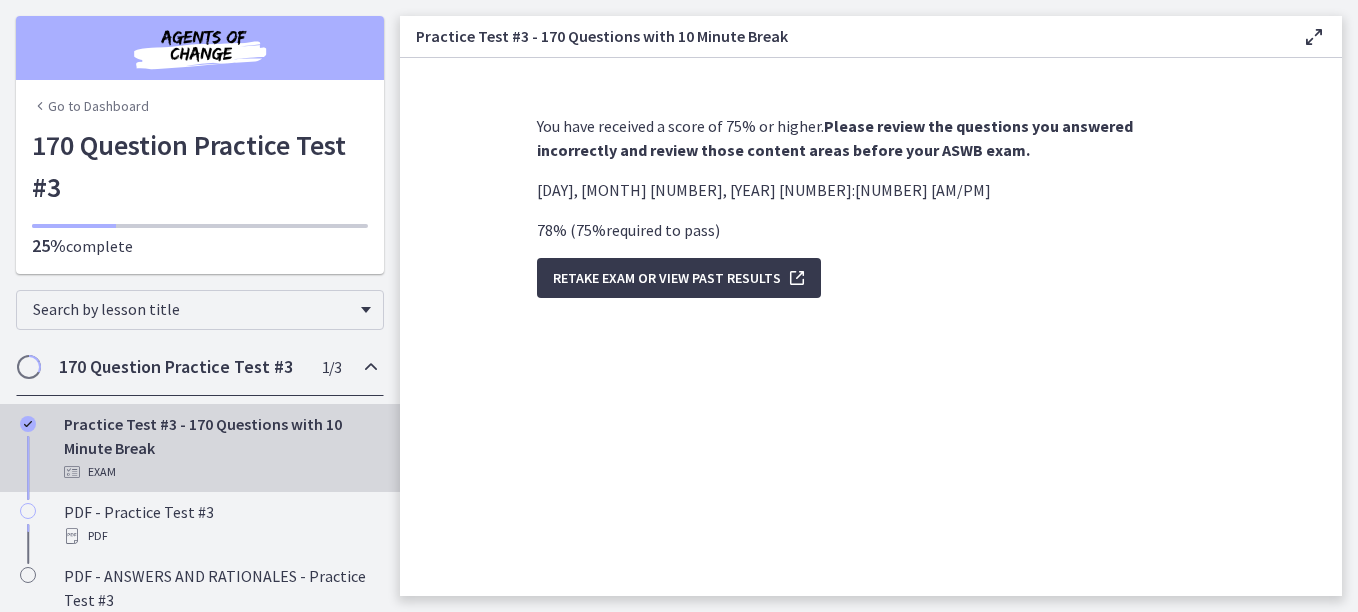 click at bounding box center (200, 48) 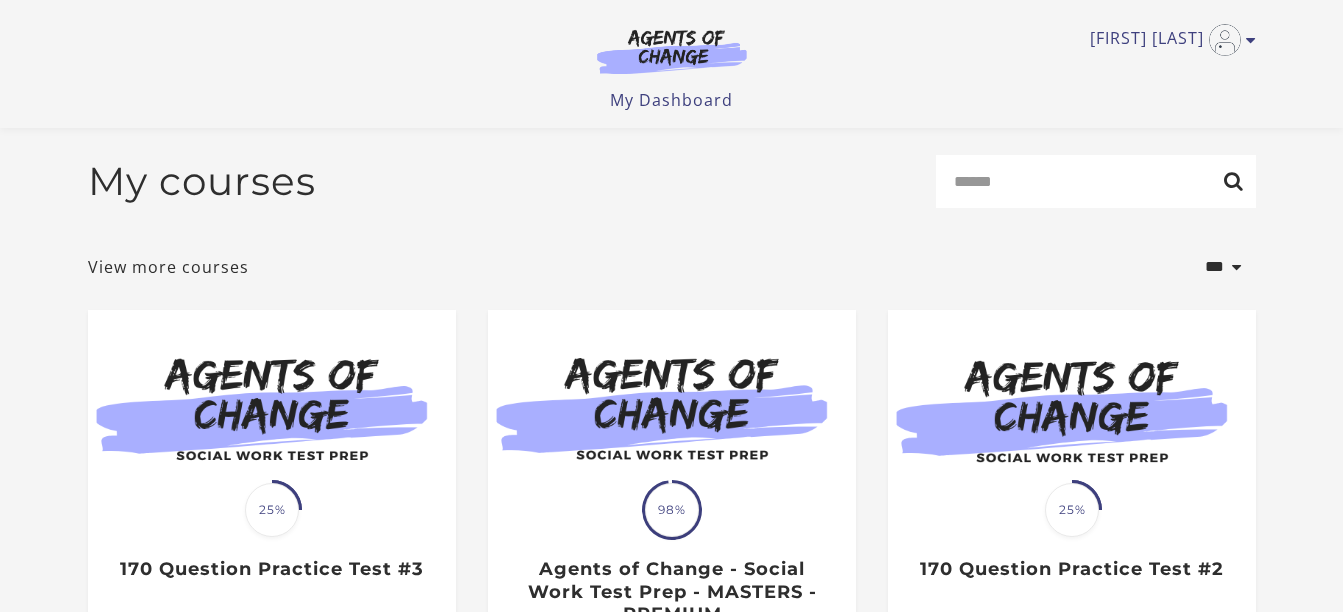 scroll, scrollTop: 600, scrollLeft: 0, axis: vertical 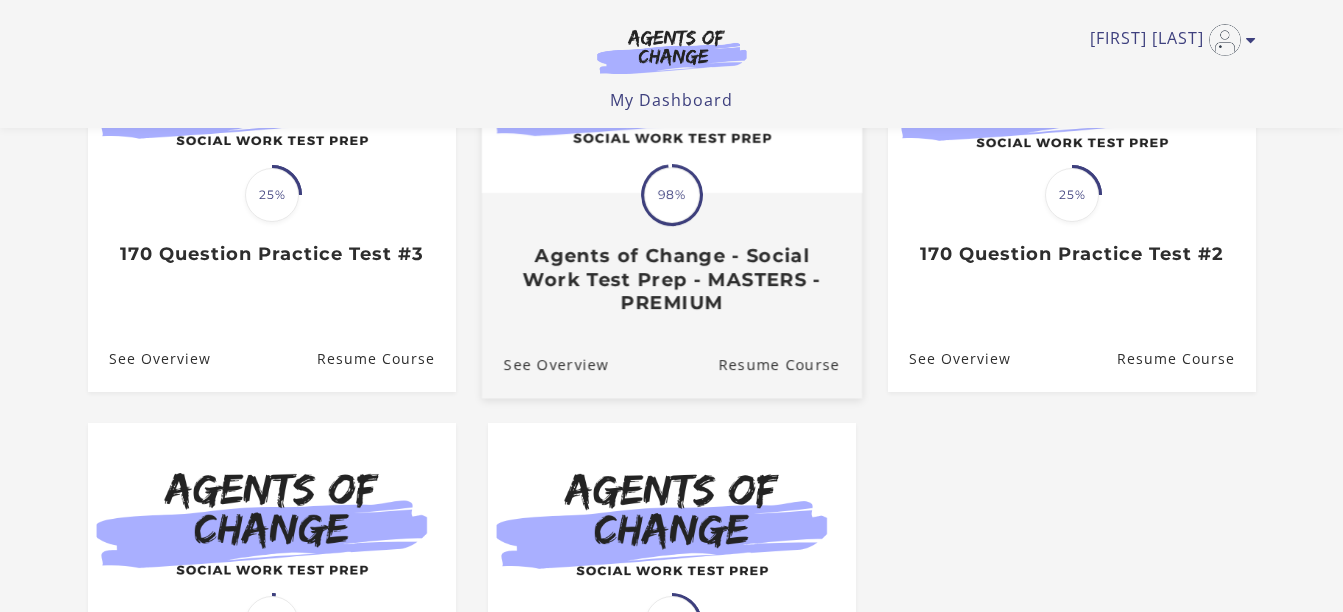 click on "Agents of Change - Social Work Test Prep - MASTERS - PREMIUM" at bounding box center [671, 279] 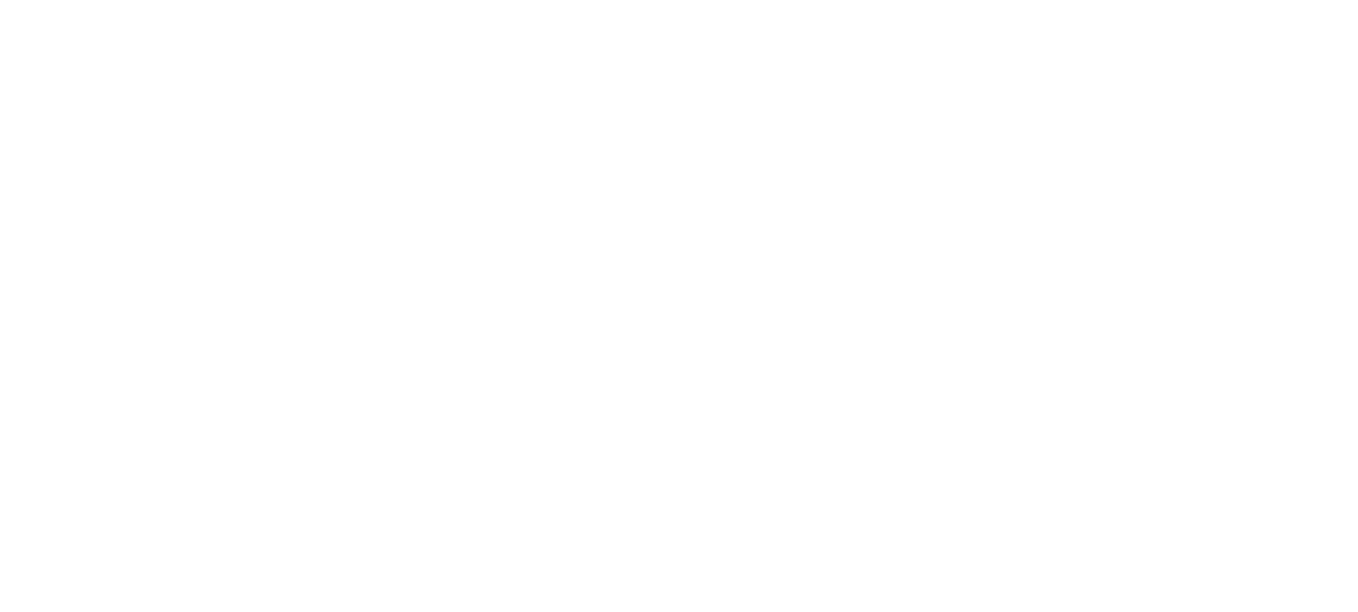 scroll, scrollTop: 0, scrollLeft: 0, axis: both 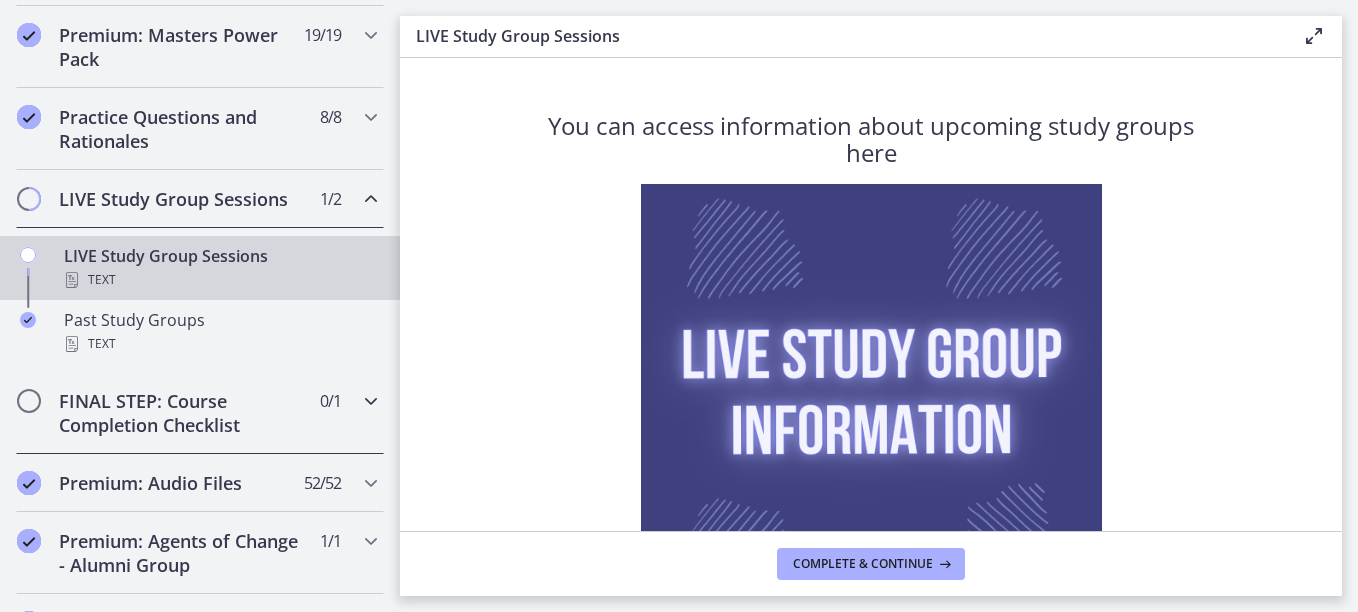 click at bounding box center [371, 401] 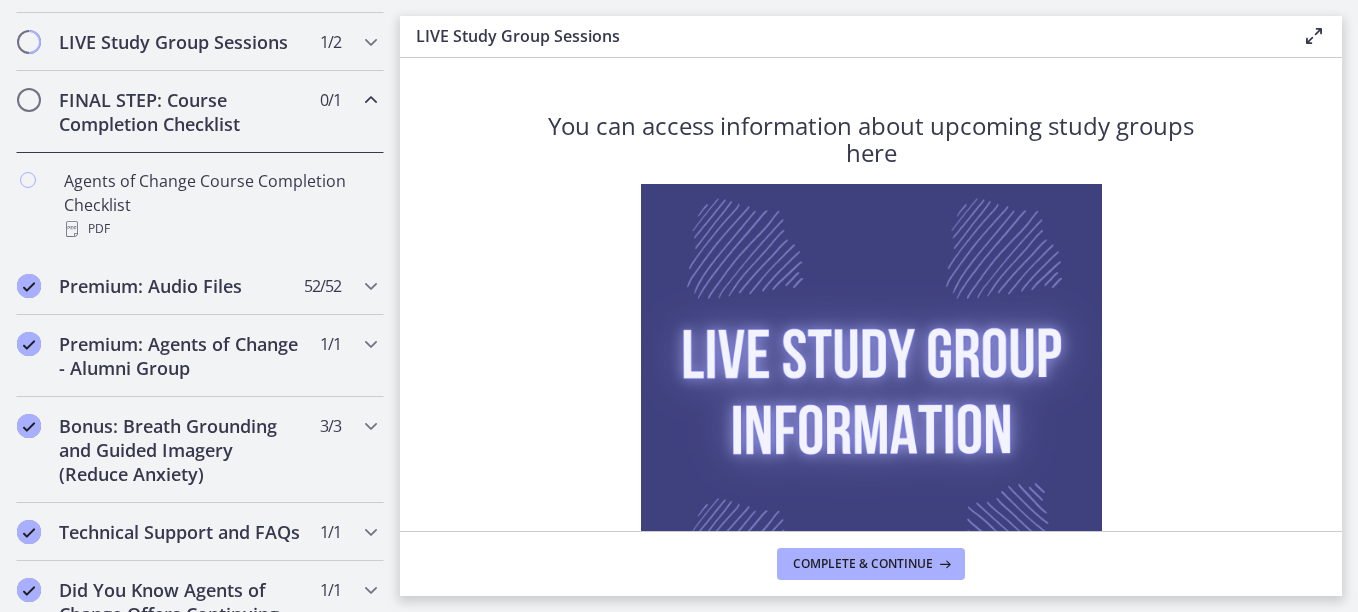 scroll, scrollTop: 1023, scrollLeft: 0, axis: vertical 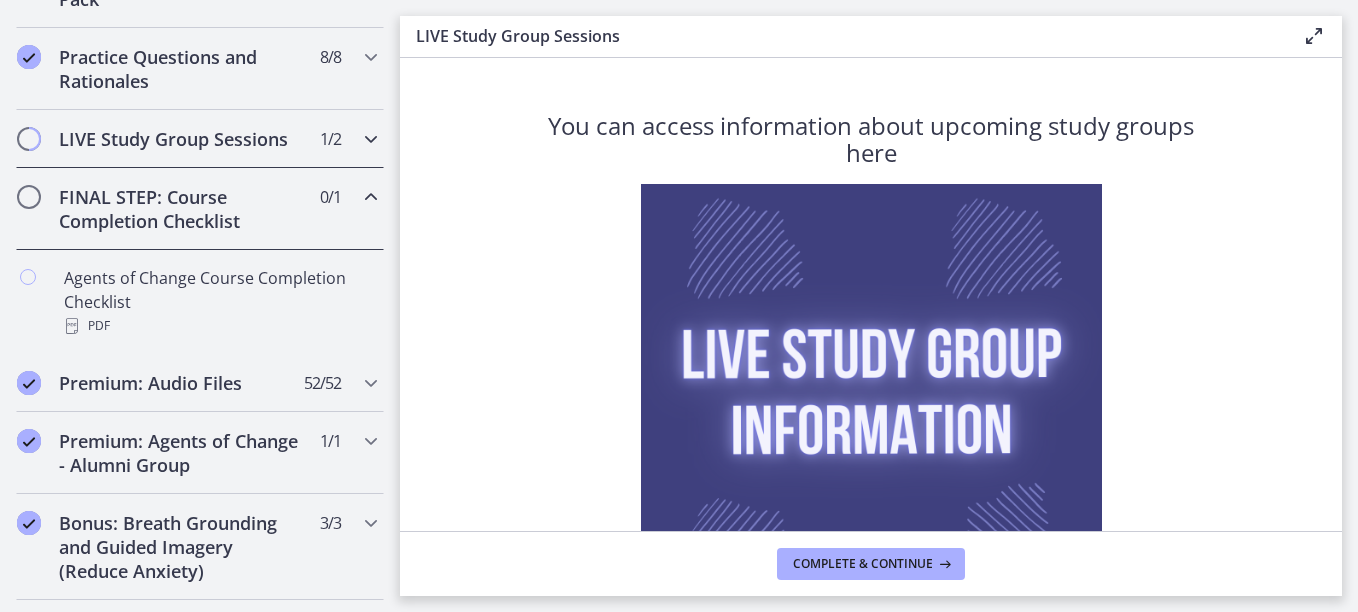 click at bounding box center [371, 139] 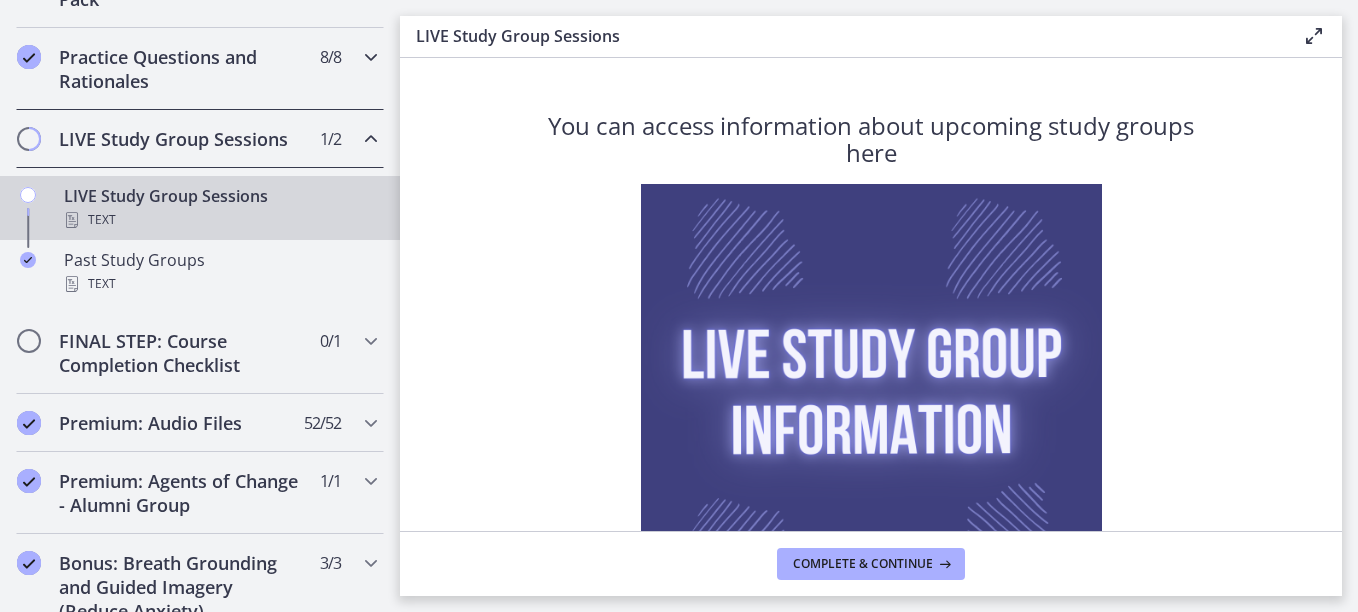 click at bounding box center (371, 57) 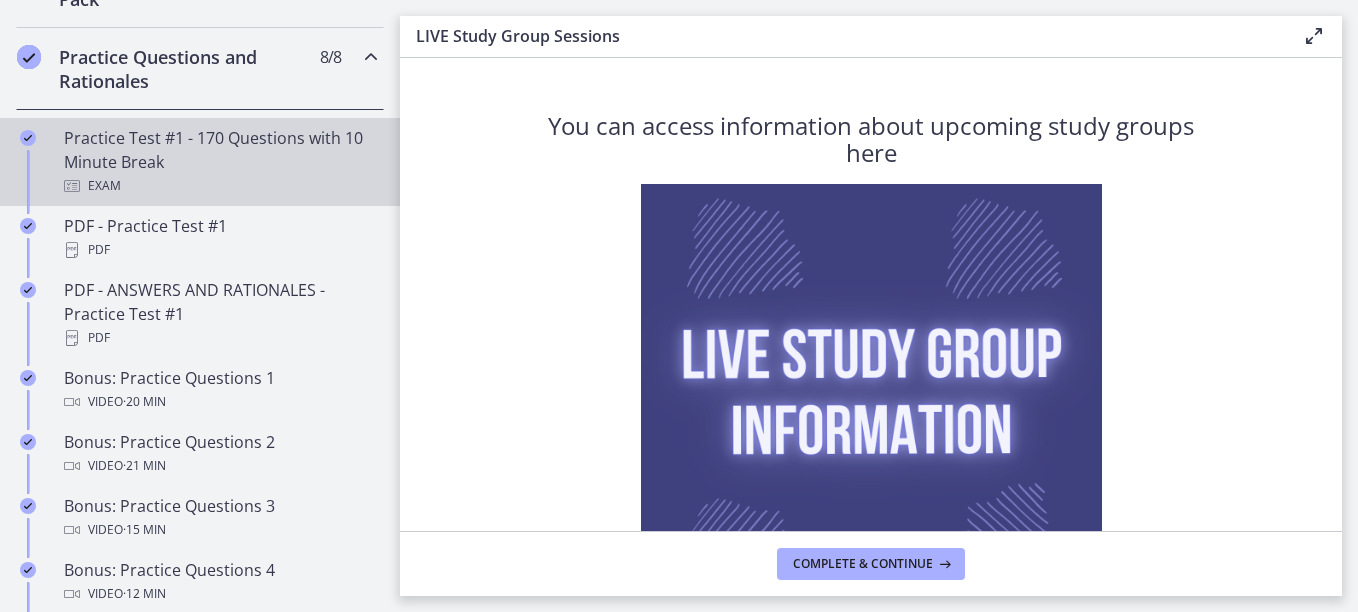 click on "Practice Test #1 - 170 Questions with 10 Minute Break
Exam" at bounding box center [220, 162] 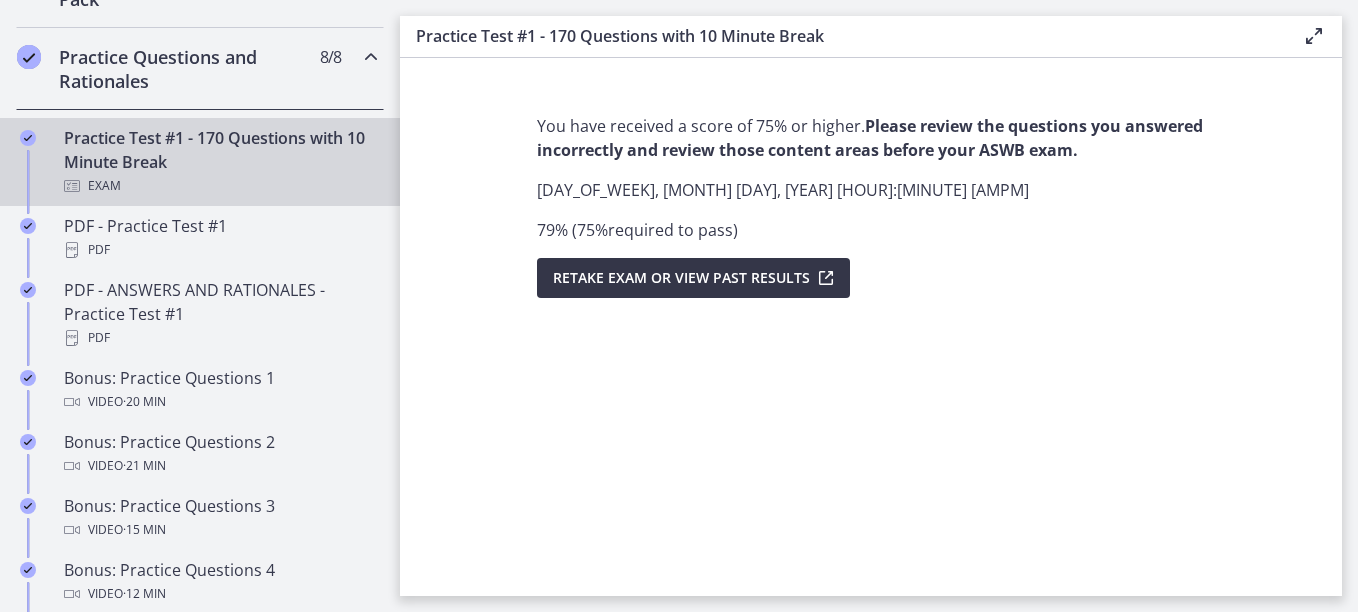click on "Retake Exam OR View Past Results" at bounding box center (681, 278) 